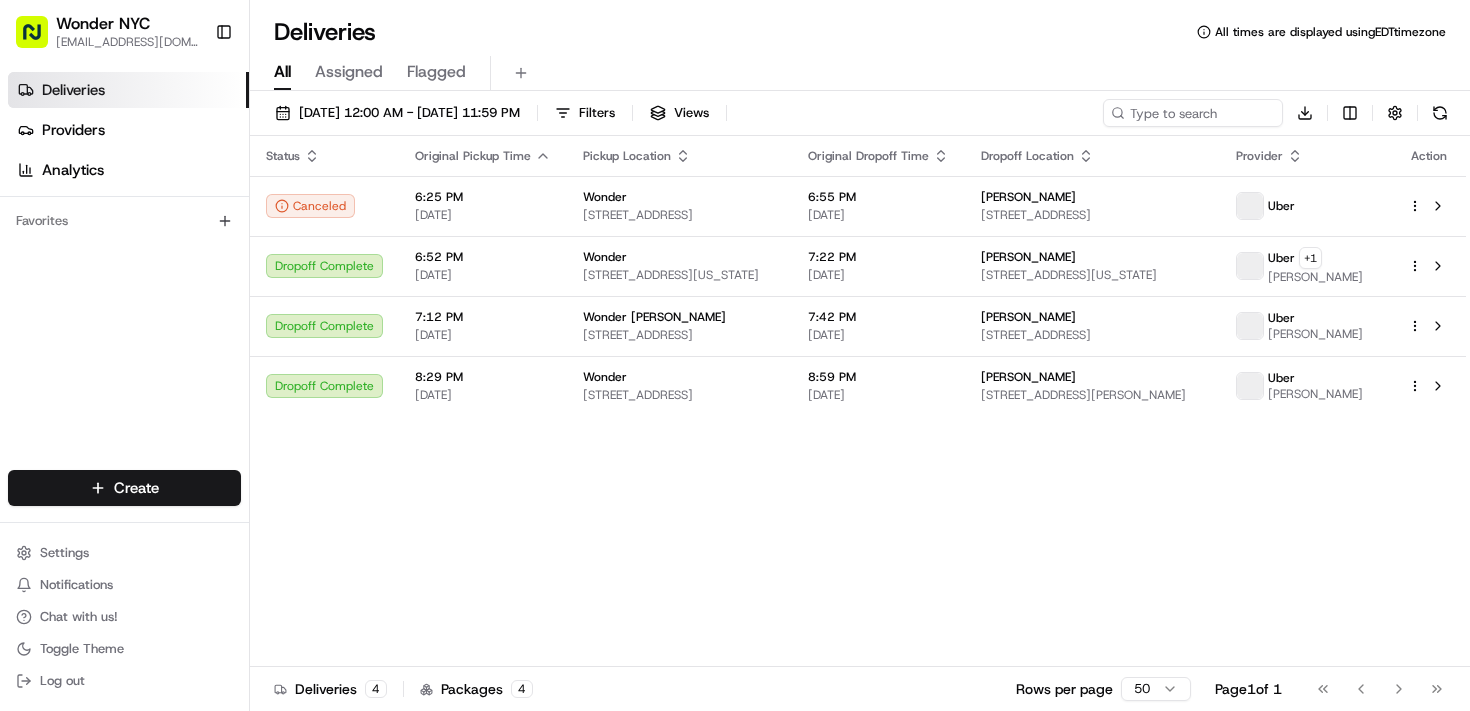 scroll, scrollTop: 0, scrollLeft: 0, axis: both 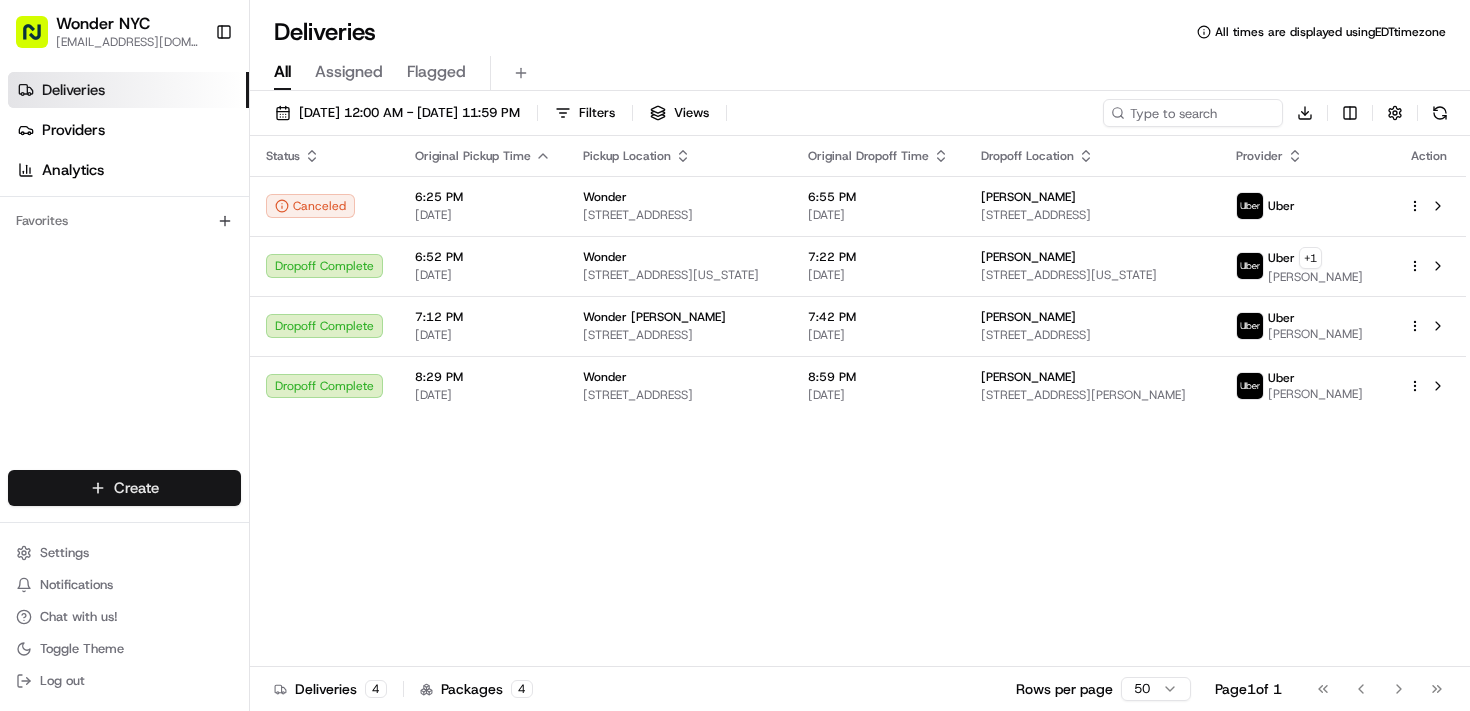 click on "Wonder NYC [EMAIL_ADDRESS][DOMAIN_NAME] Toggle Sidebar Deliveries Providers Analytics Favorites Main Menu Members & Organization Organization Users Roles Preferences Customization Tracking Orchestration Automations Dispatch Strategy Locations Pickup Locations Dropoff Locations Billing Billing Refund Requests Integrations Notification Triggers Webhooks API Keys Request Logs Create Settings Notifications Chat with us! Toggle Theme Log out Deliveries All times are displayed using  EDT  timezone All Assigned Flagged [DATE] 12:00 AM - [DATE] 11:59 PM Filters Views Download Status Original Pickup Time Pickup Location Original Dropoff Time Dropoff Location Provider Action Canceled 6:25 PM [DATE] Wonder [STREET_ADDRESS] 6:55 PM [DATE] [PERSON_NAME] [STREET_ADDRESS] Uber Dropoff Complete 6:52 PM [DATE] Wonder [STREET_ADDRESS][US_STATE] 7:22 PM [DATE] [PERSON_NAME] [STREET_ADDRESS][US_STATE] Uber + 1 Uber 4" at bounding box center [735, 355] 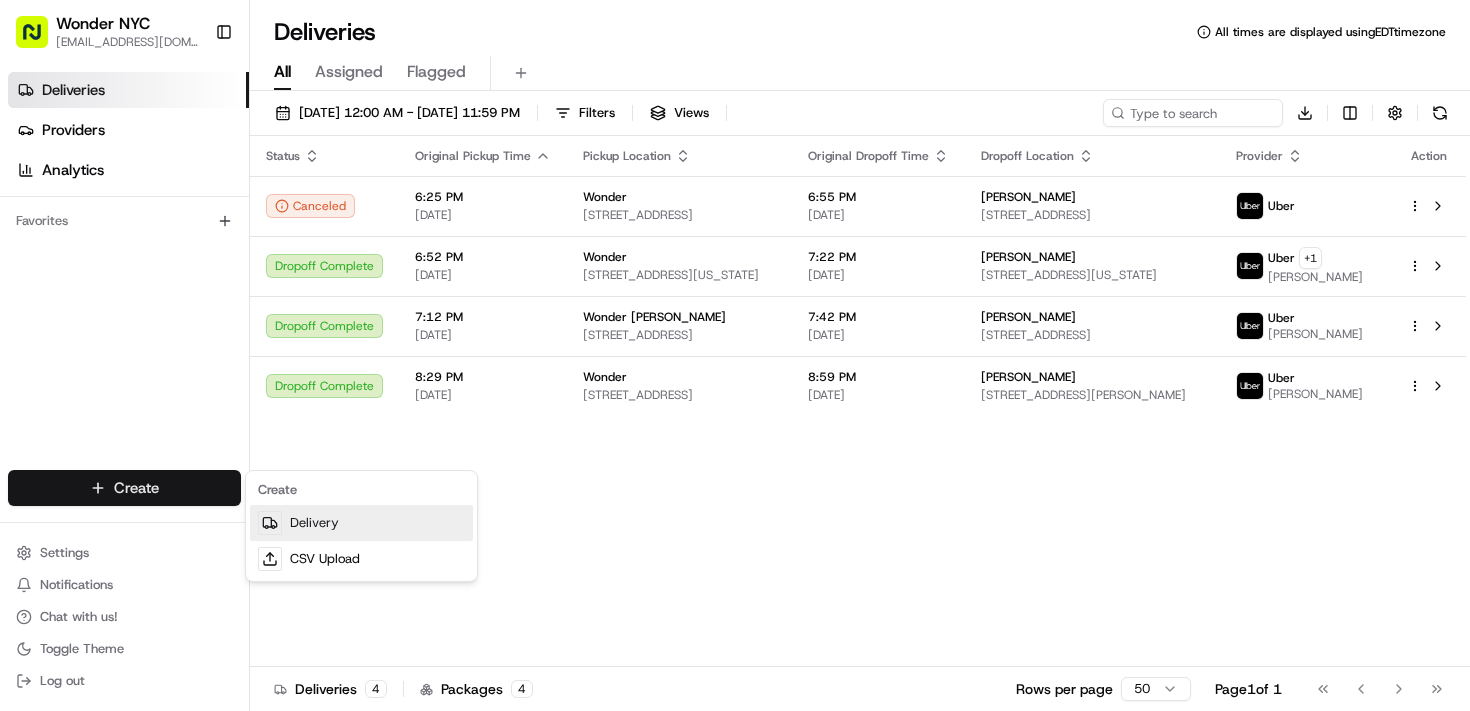 click on "Delivery" at bounding box center [361, 523] 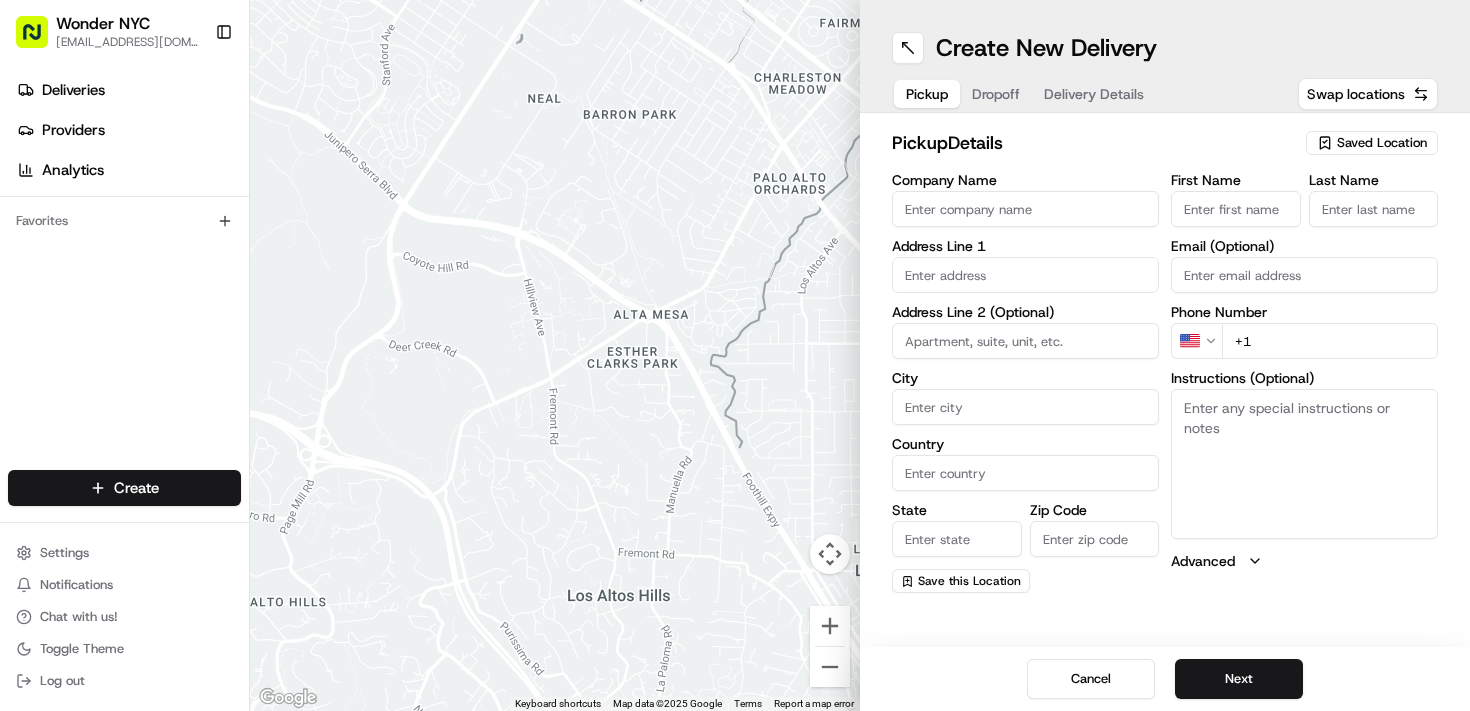 type 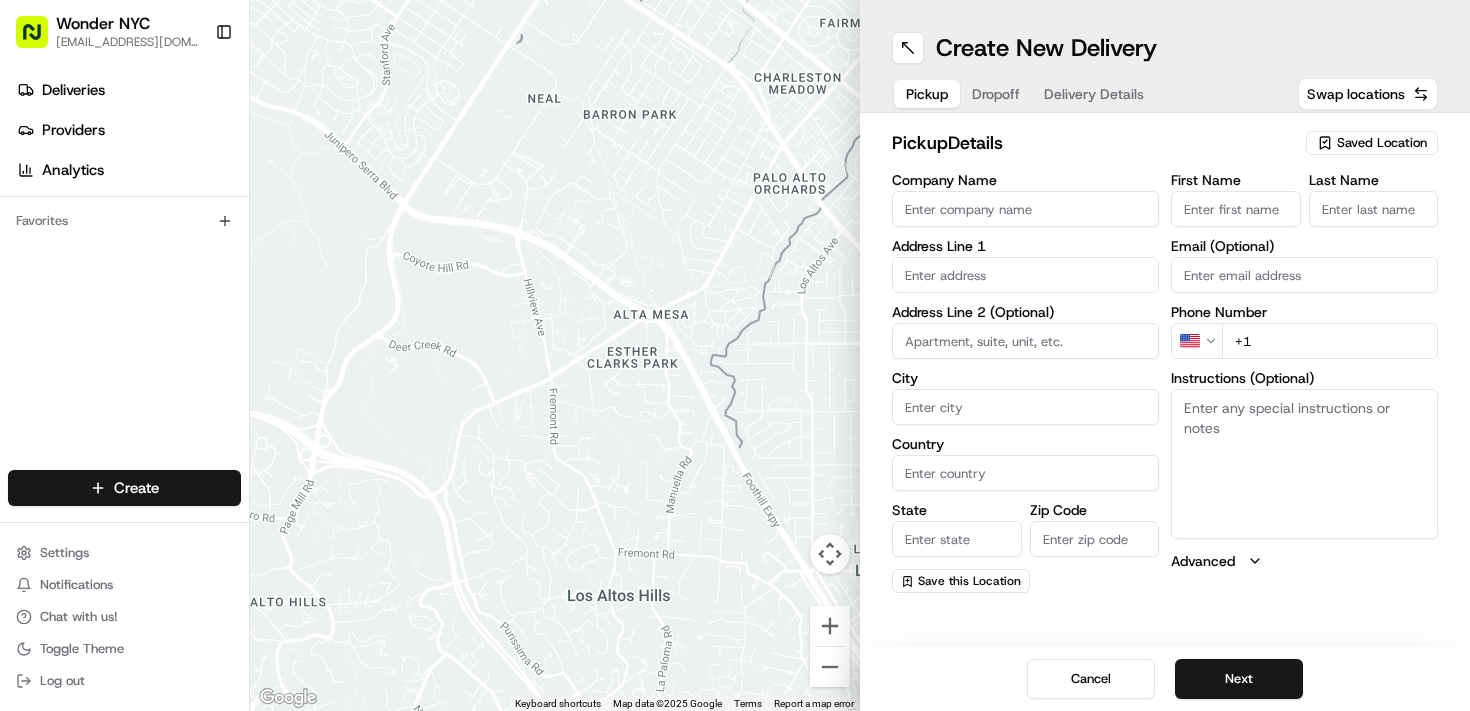 click on "Saved Location" at bounding box center (1382, 143) 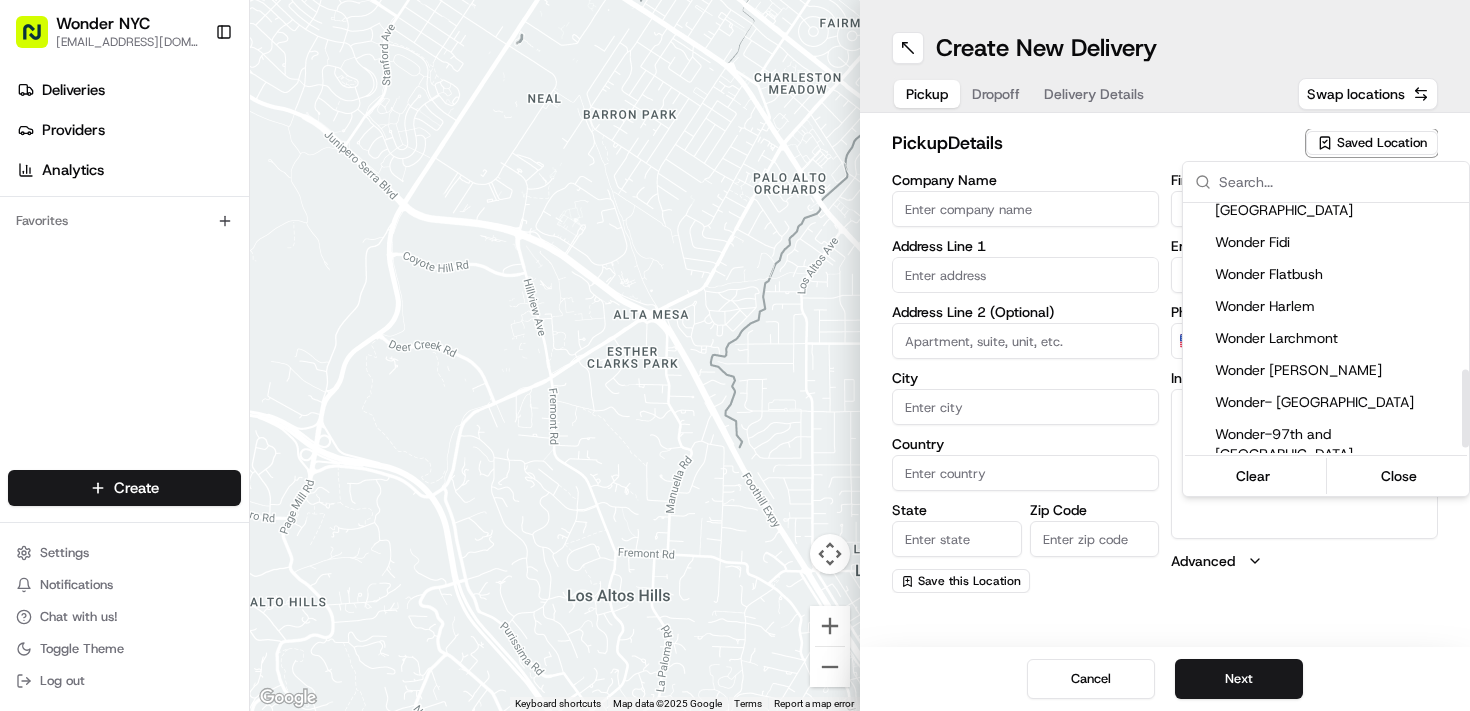 scroll, scrollTop: 543, scrollLeft: 0, axis: vertical 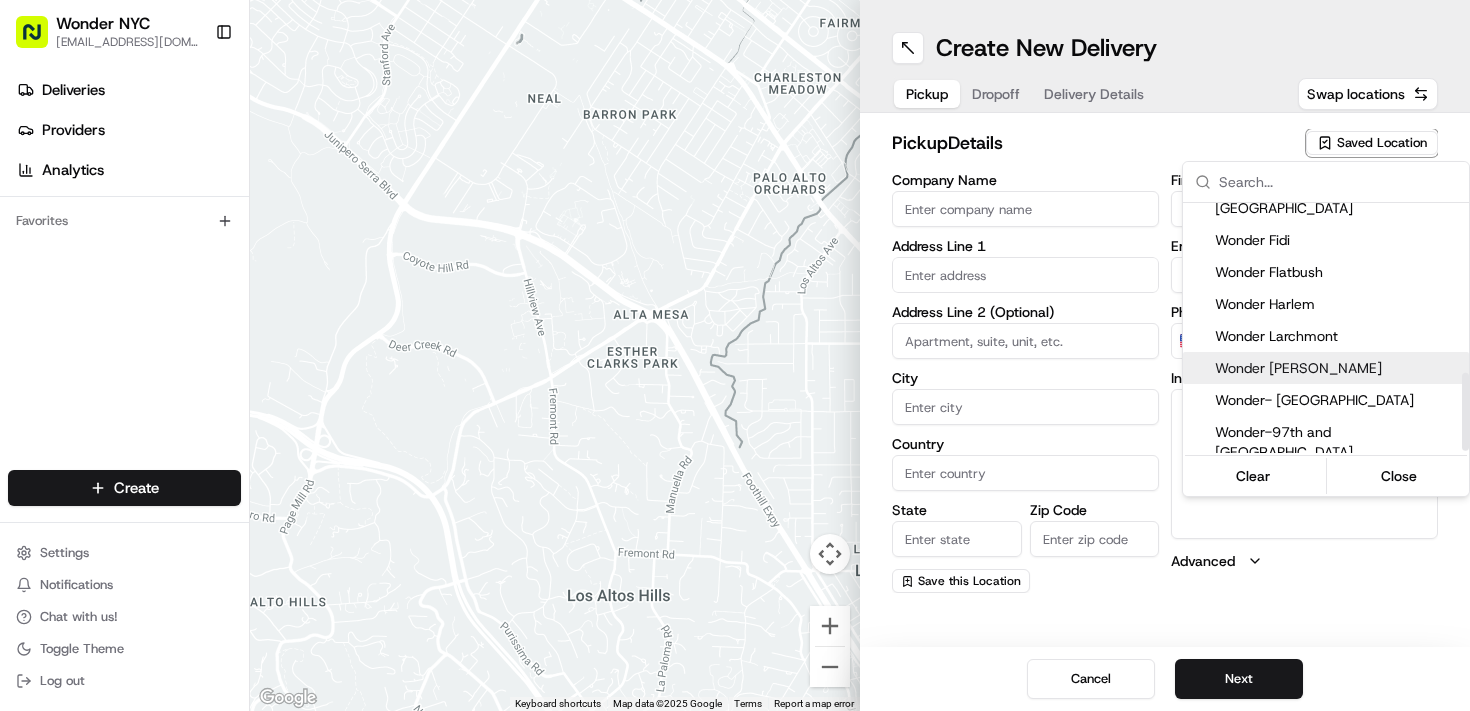 click on "Wonder [PERSON_NAME]" at bounding box center (1338, 368) 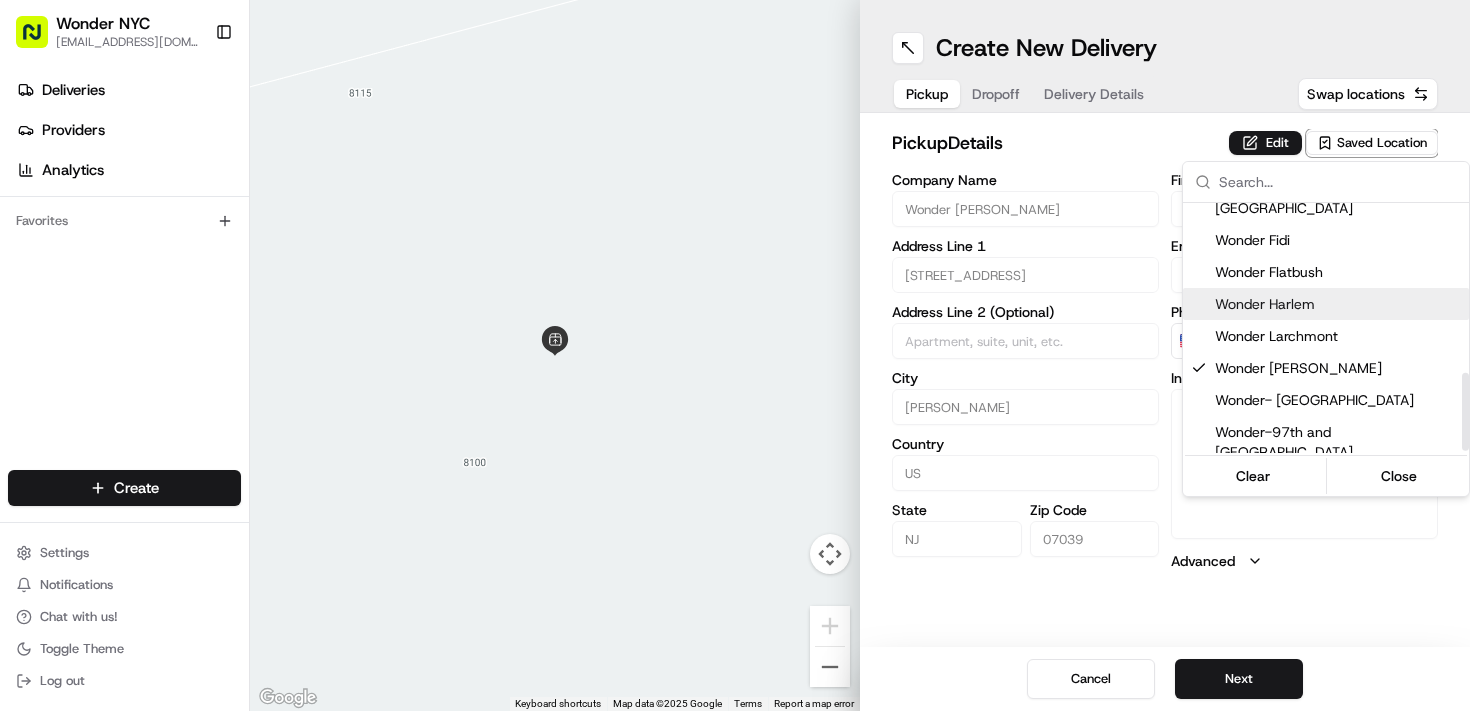 click on "Wonder NYC [EMAIL_ADDRESS][DOMAIN_NAME] Toggle Sidebar Deliveries Providers Analytics Favorites Main Menu Members & Organization Organization Users Roles Preferences Customization Tracking Orchestration Automations Dispatch Strategy Locations Pickup Locations Dropoff Locations Billing Billing Refund Requests Integrations Notification Triggers Webhooks API Keys Request Logs Create Settings Notifications Chat with us! Toggle Theme Log out ← Move left → Move right ↑ Move up ↓ Move down + Zoom in - Zoom out Home Jump left by 75% End Jump right by 75% Page Up Jump up by 75% Page Down Jump down by 75% Keyboard shortcuts Map Data Map data ©2025 Google Map data ©2025 Google 2 m  Click to toggle between metric and imperial units Terms Report a map error Create New Delivery Pickup Dropoff Delivery Details Swap locations pickup  Details  Edit Saved Location Company Name Wonder [PERSON_NAME] Address Line 1 [STREET_ADDRESS] Address Line 2 (Optional) City [GEOGRAPHIC_DATA] [US_STATE] Zip Code 07039 US" at bounding box center [735, 355] 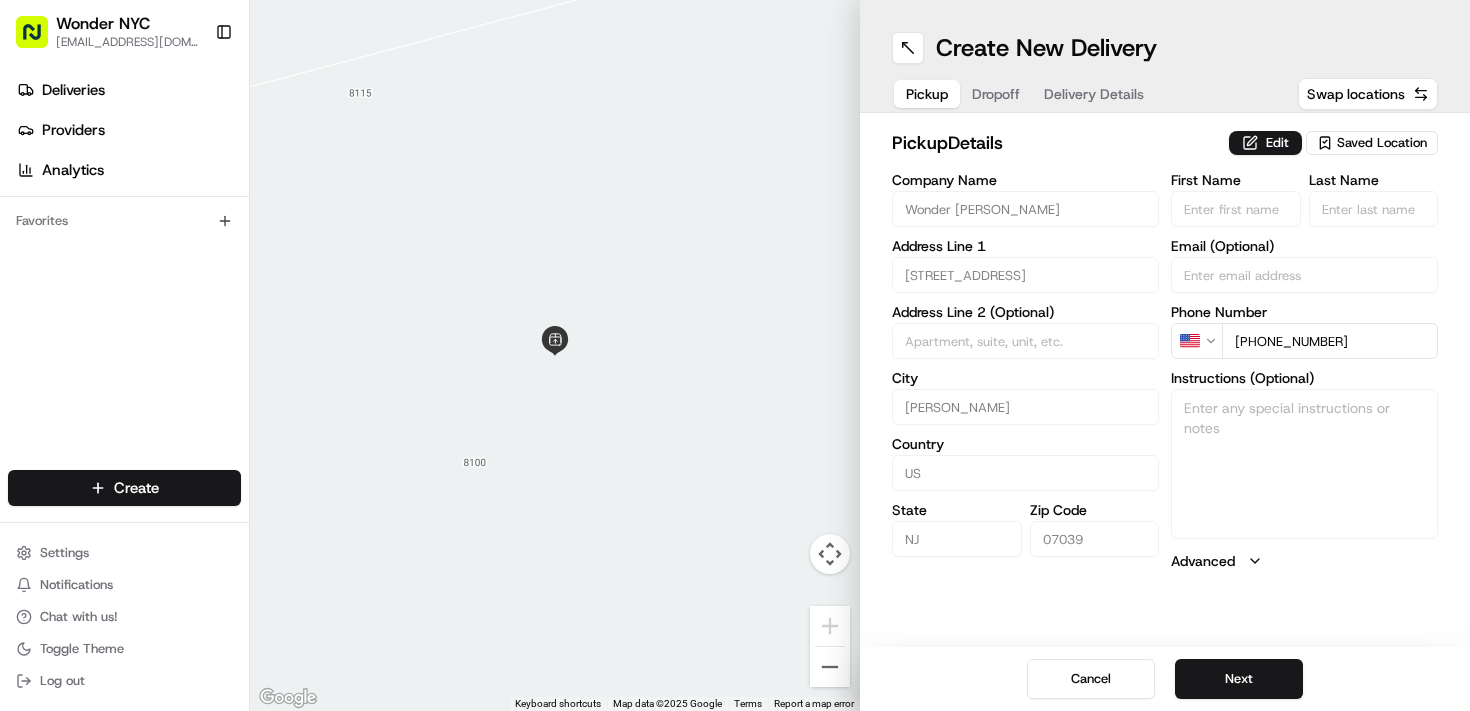 click on "Edit Saved Location" at bounding box center [1333, 143] 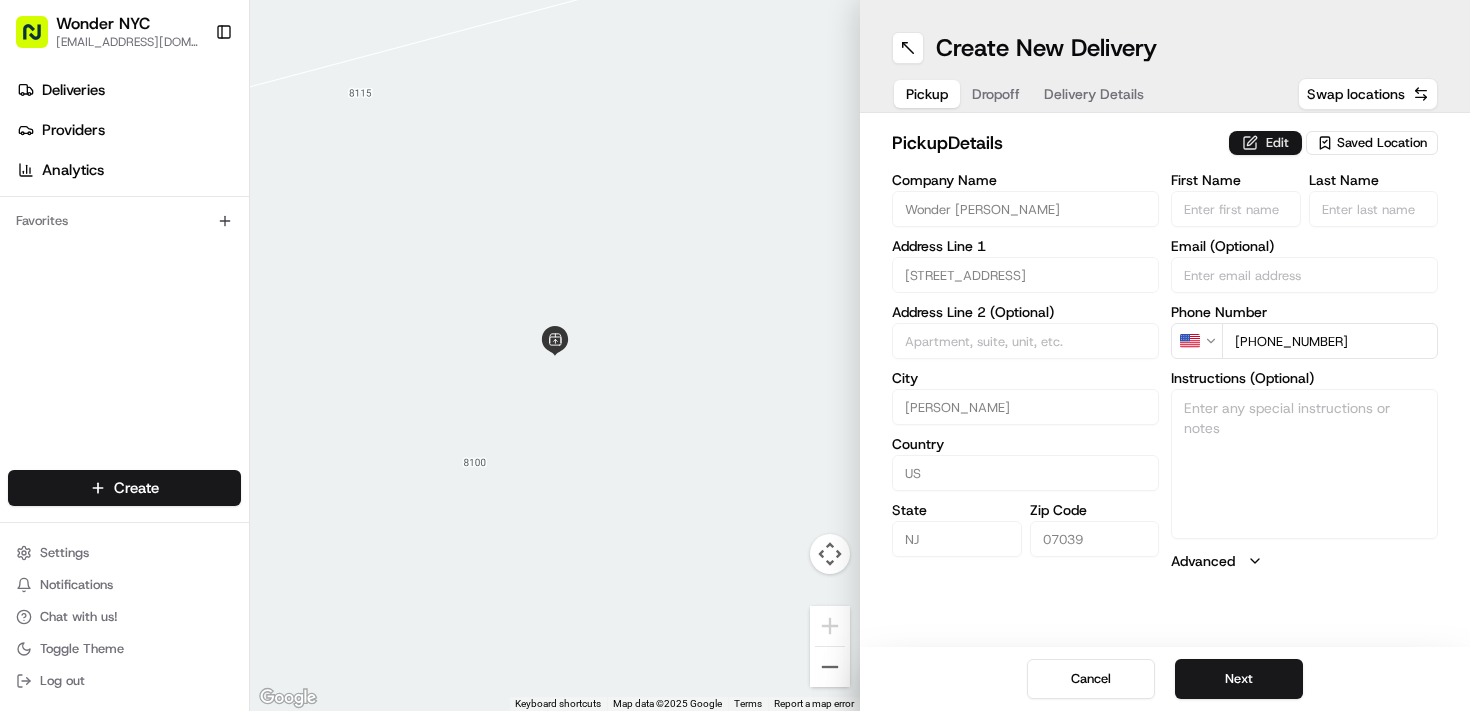 click on "Edit" at bounding box center [1265, 143] 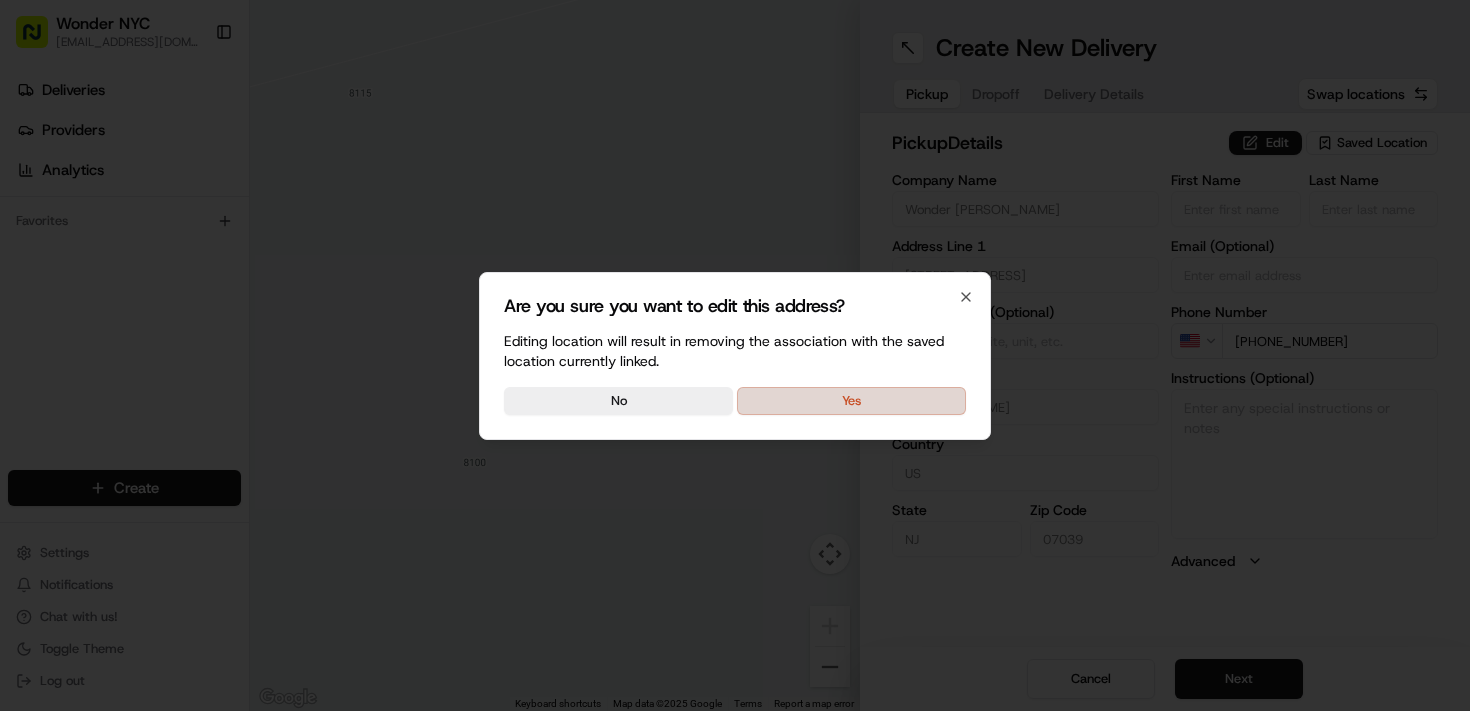 click on "Yes" at bounding box center [851, 401] 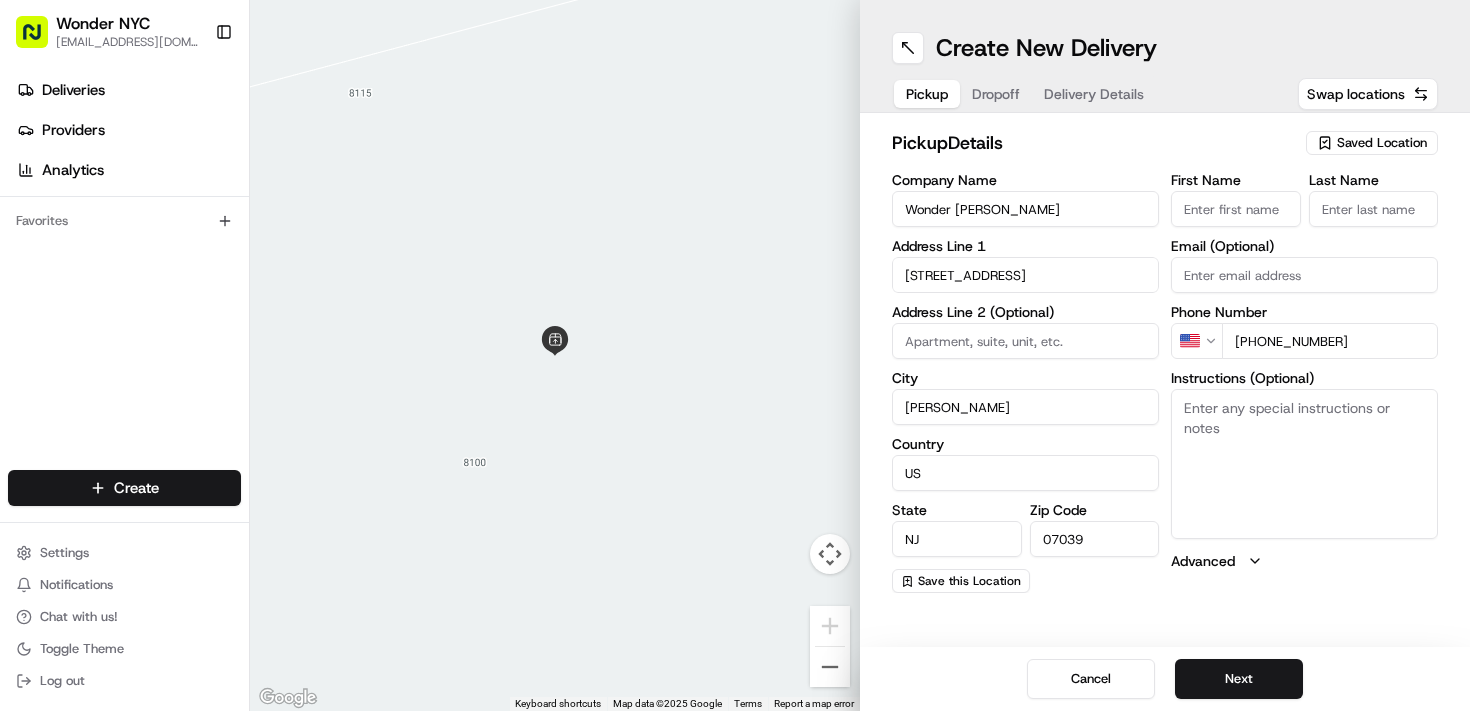 click on "Instructions (Optional)" at bounding box center [1304, 464] 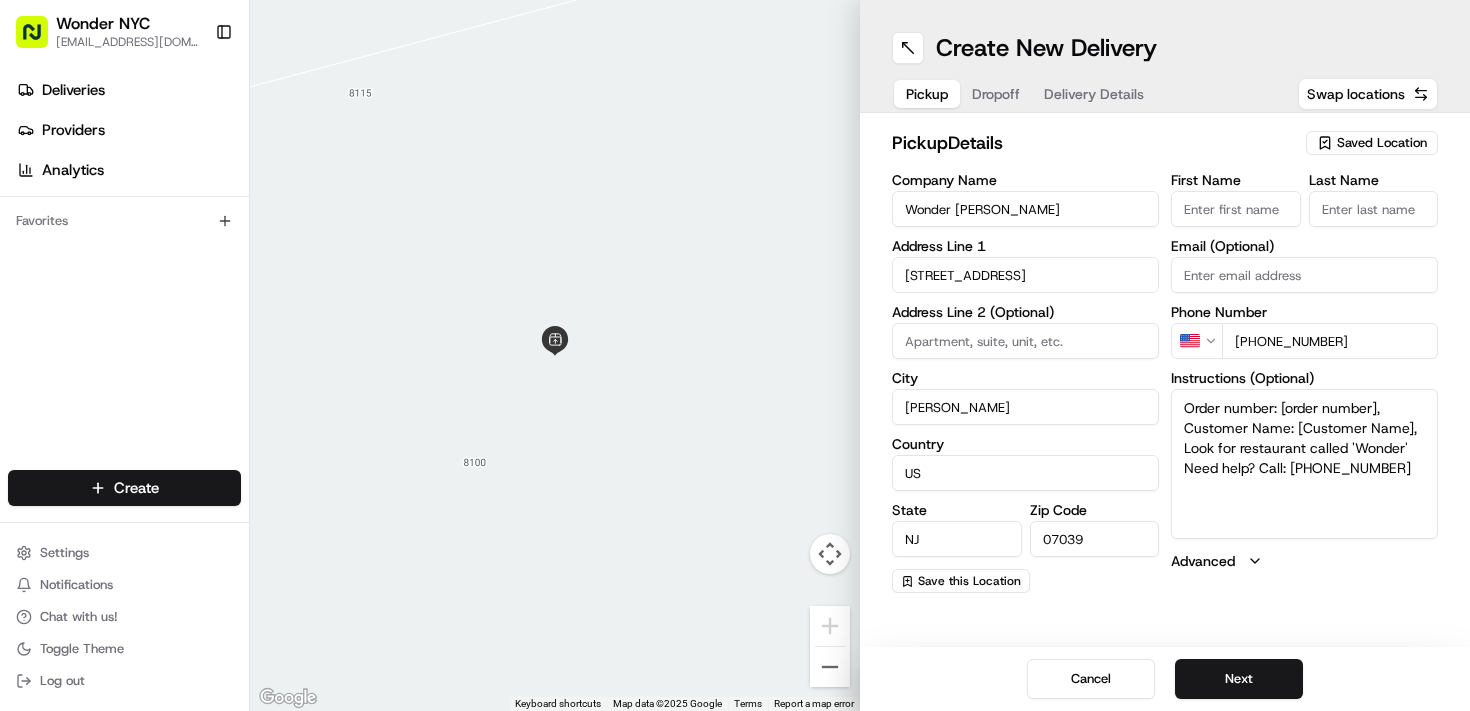 click on "Order number: [order number], Customer Name: [Customer Name],
Look for restaurant called 'Wonder'
Need help? Call: [PHONE_NUMBER]" at bounding box center (1304, 464) 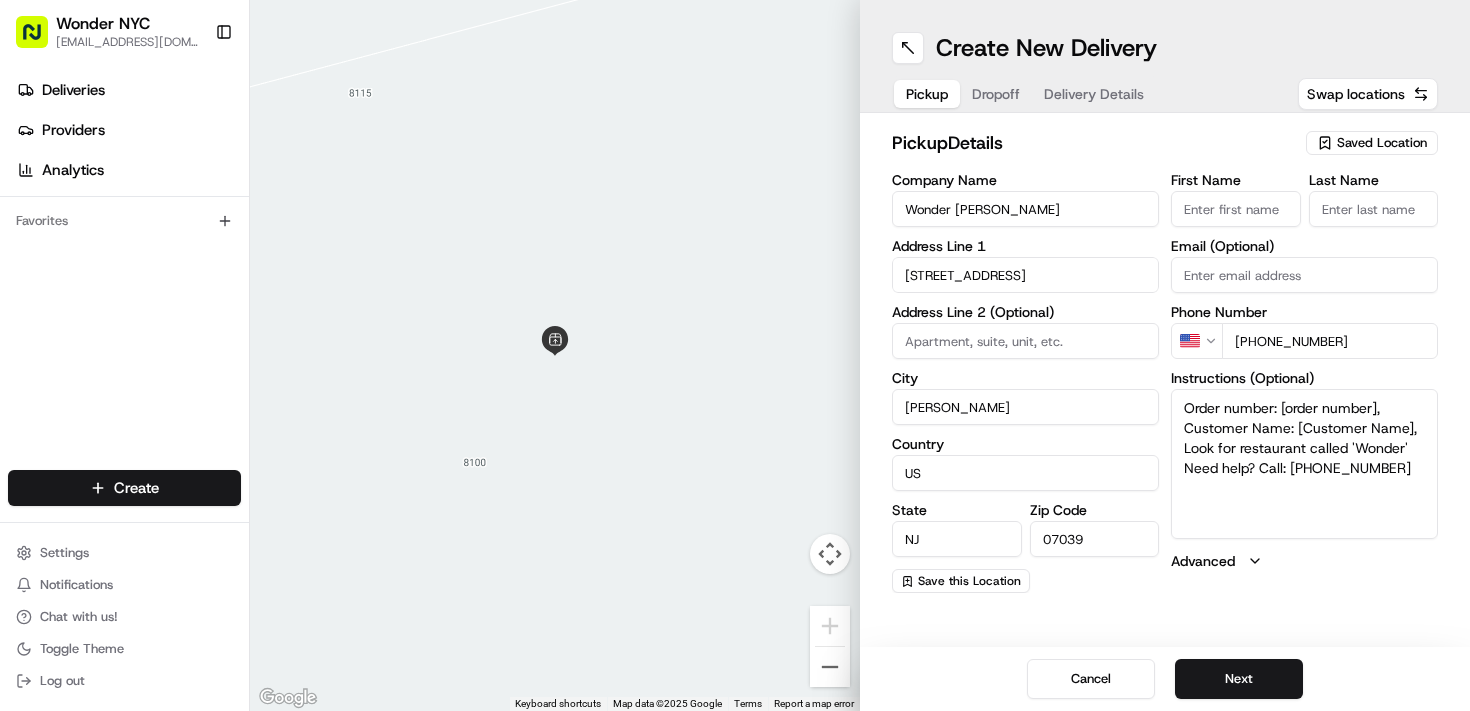 paste on "3824354" 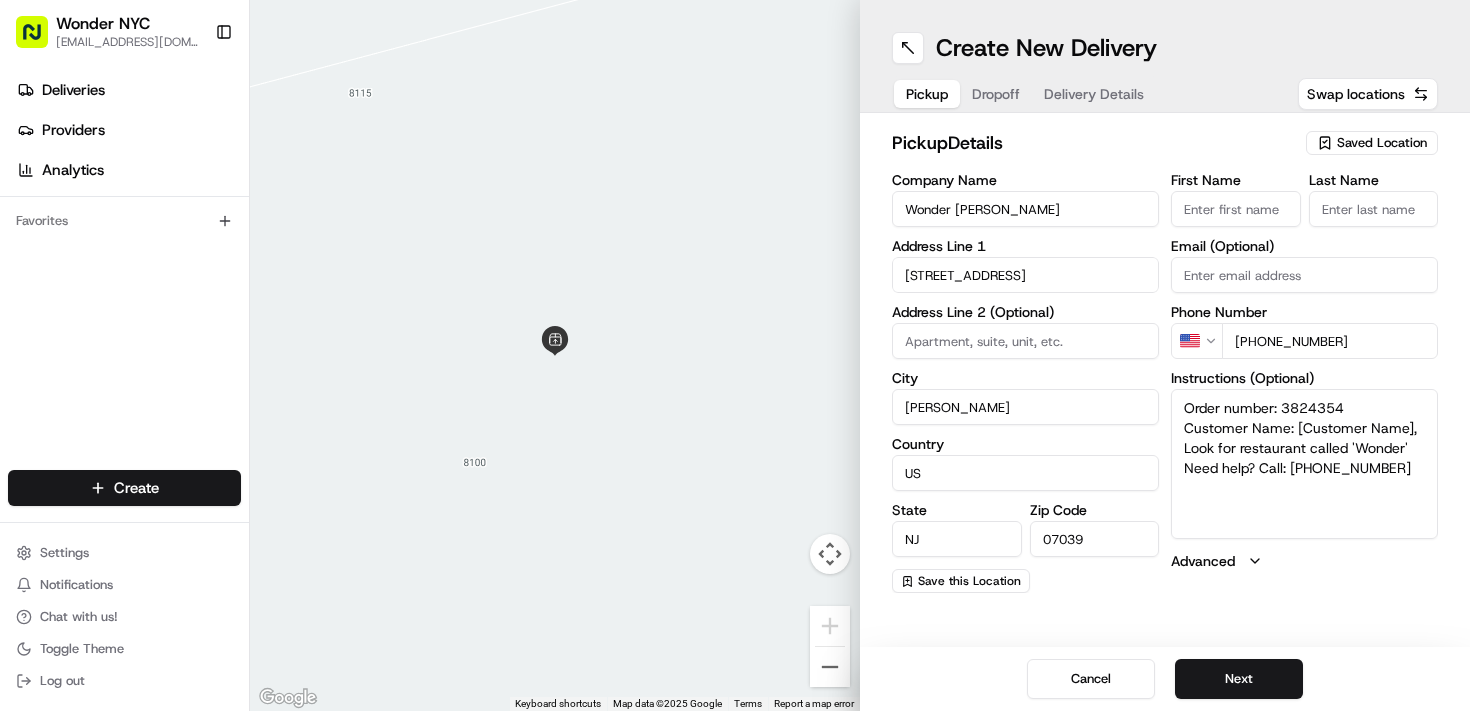 click on "Order number: 3824354
Customer Name: [Customer Name],
Look for restaurant called 'Wonder'
Need help? Call: [PHONE_NUMBER]" at bounding box center (1304, 464) 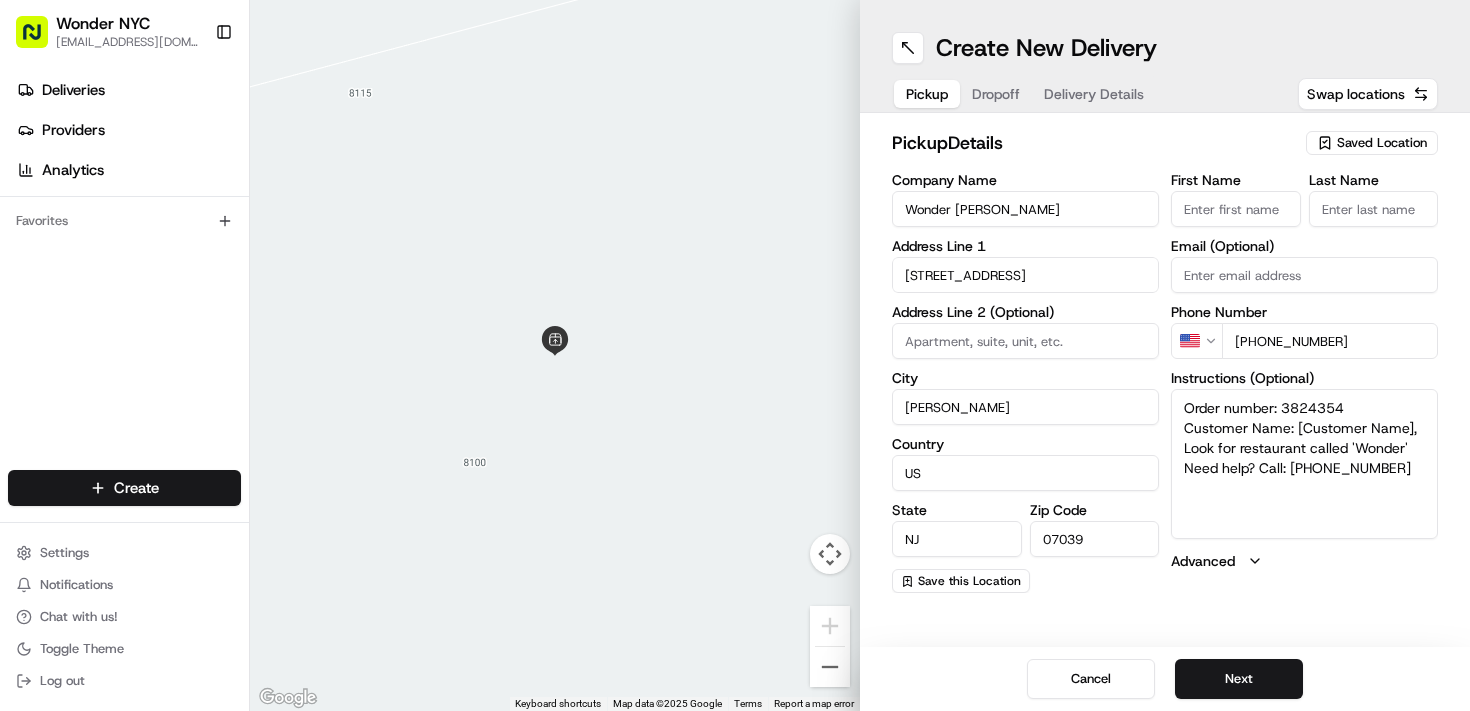 paste on "[PERSON_NAME]" 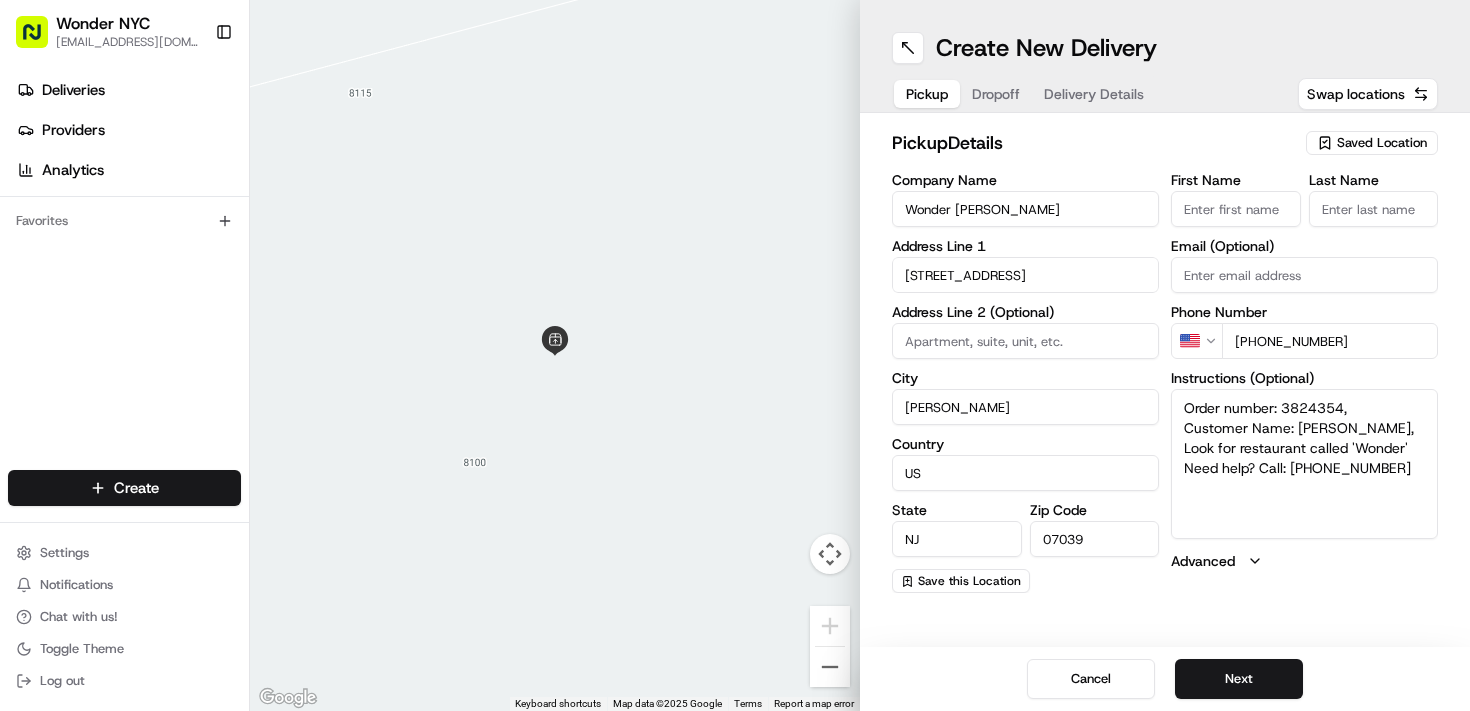 type on "Order number: 3824354,
Customer Name: [PERSON_NAME],
Look for restaurant called 'Wonder'
Need help? Call: [PHONE_NUMBER]" 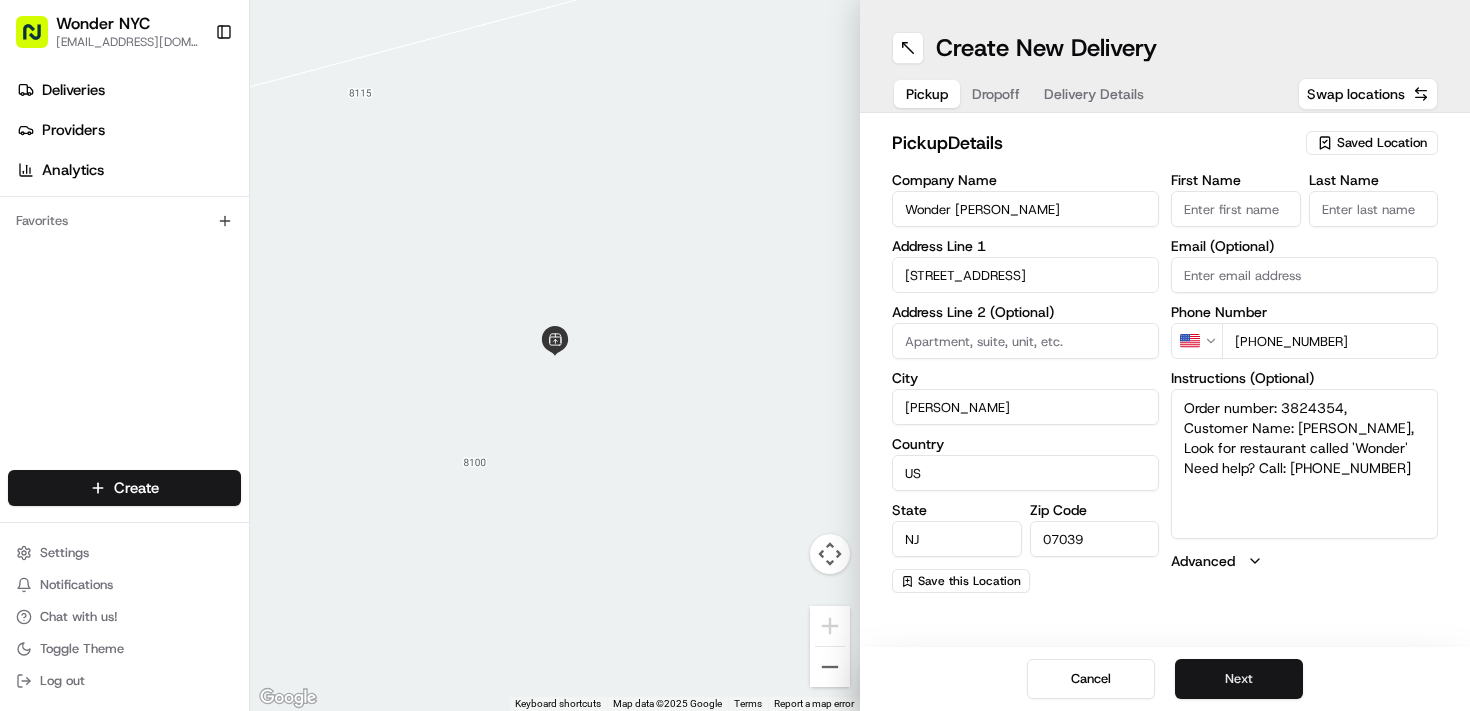 click on "Next" at bounding box center (1239, 679) 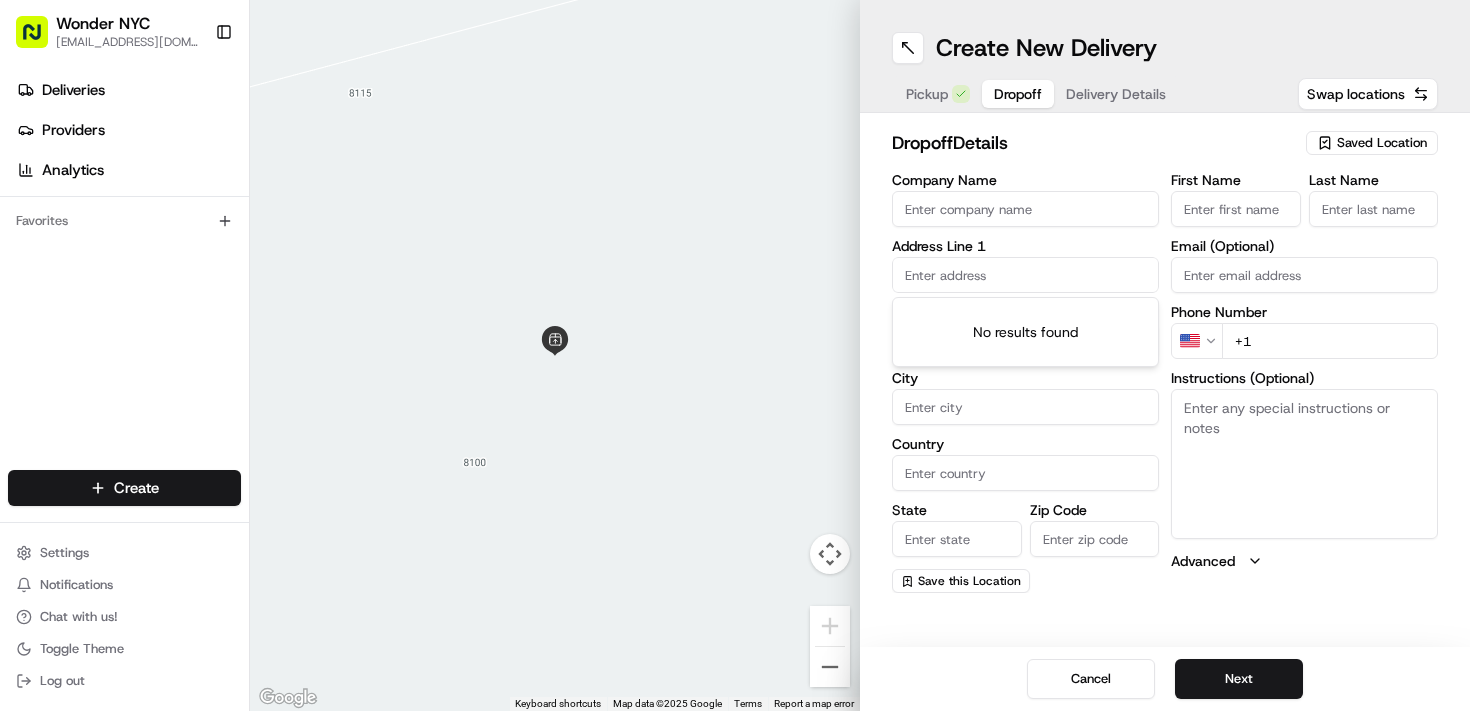 click at bounding box center (1025, 275) 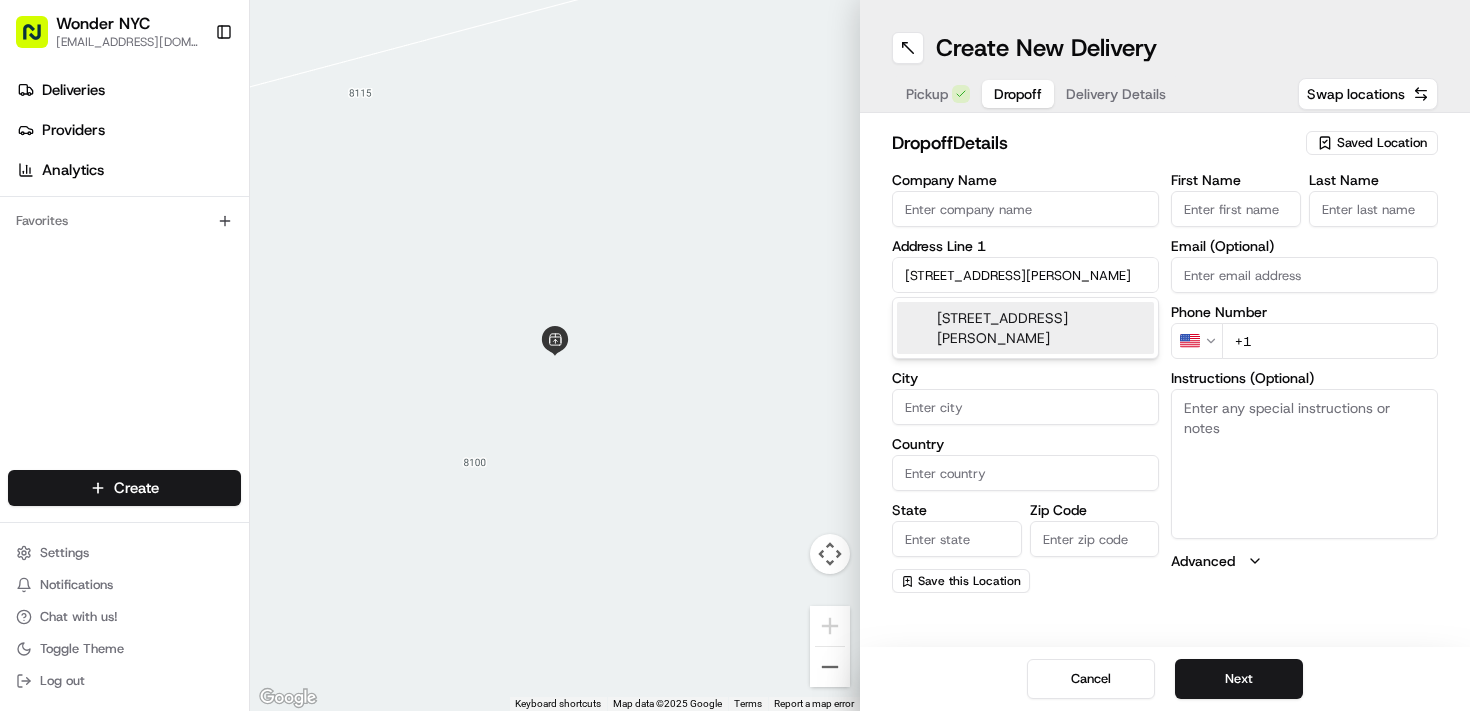 click on "[STREET_ADDRESS][PERSON_NAME]" at bounding box center [1025, 328] 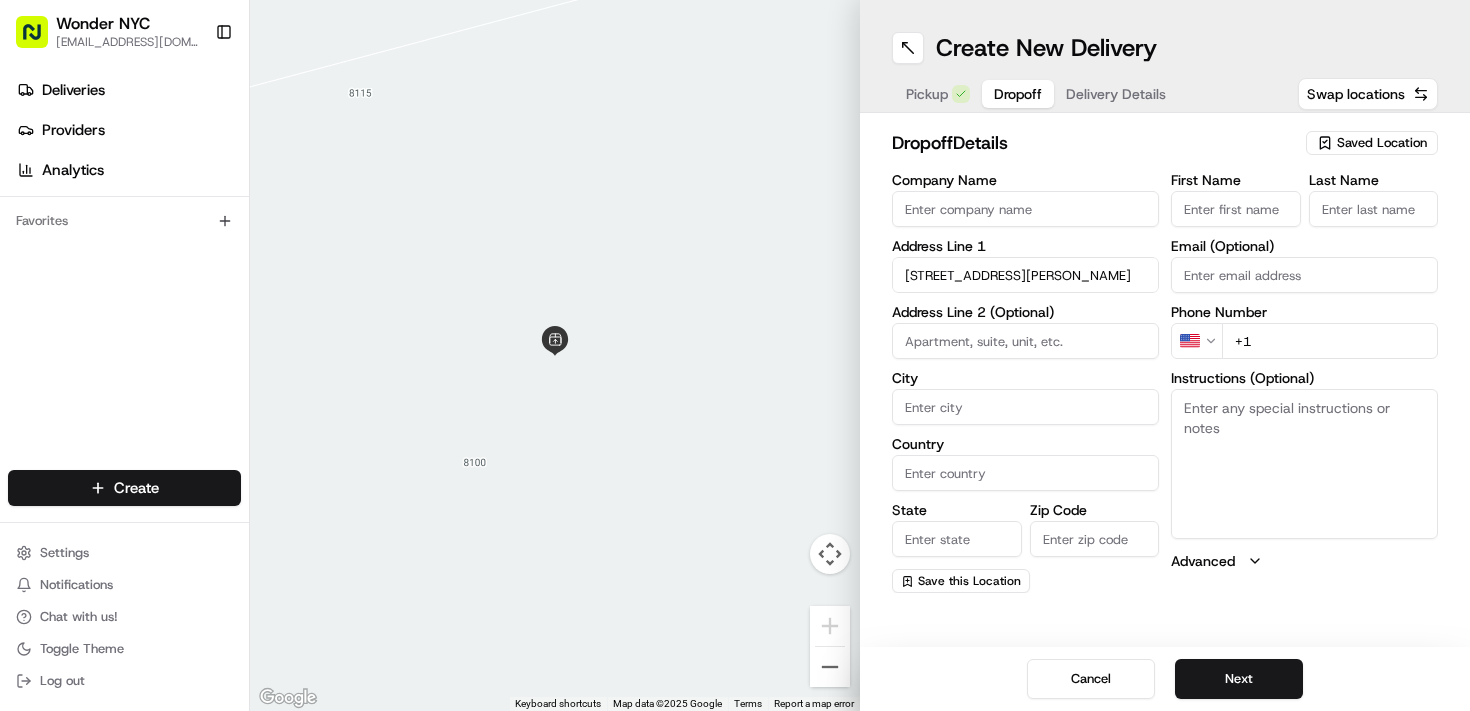 type on "[STREET_ADDRESS][PERSON_NAME]" 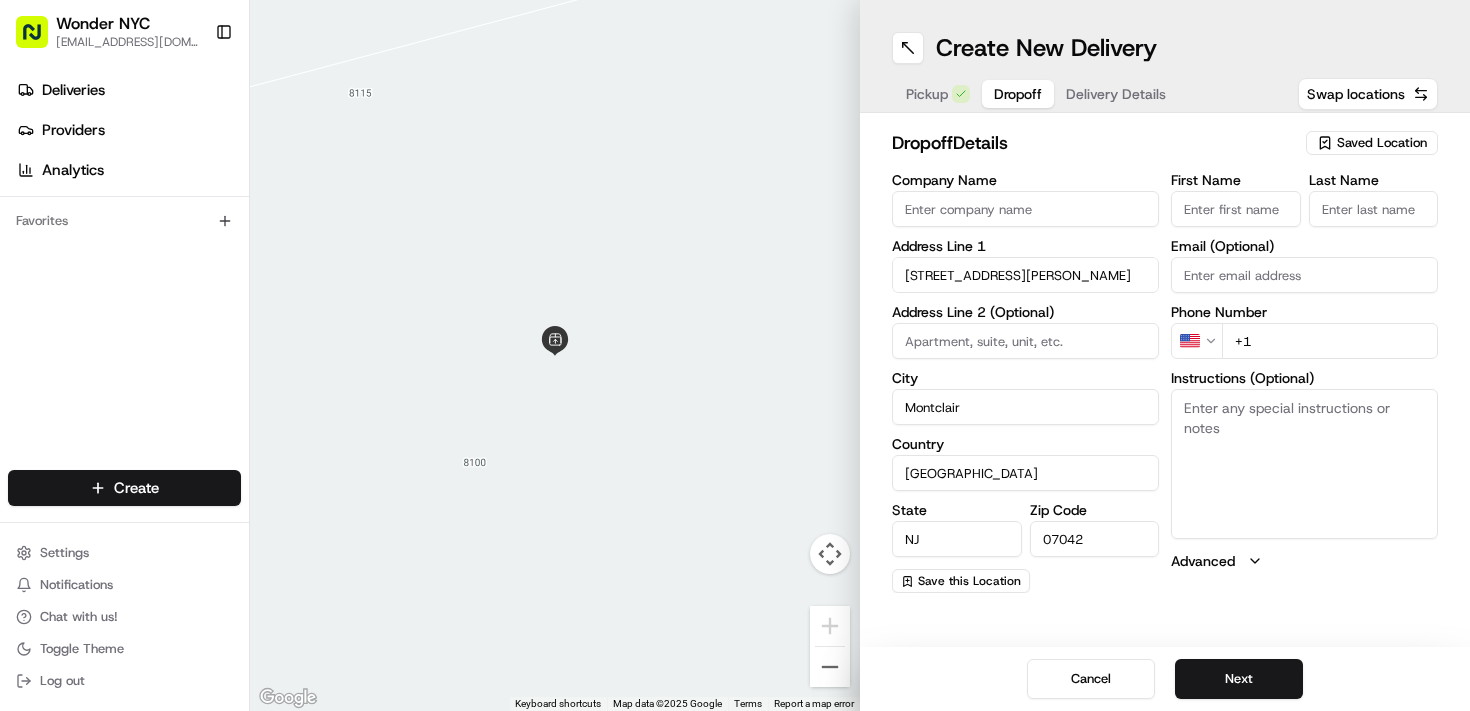 type on "[STREET_ADDRESS][PERSON_NAME]" 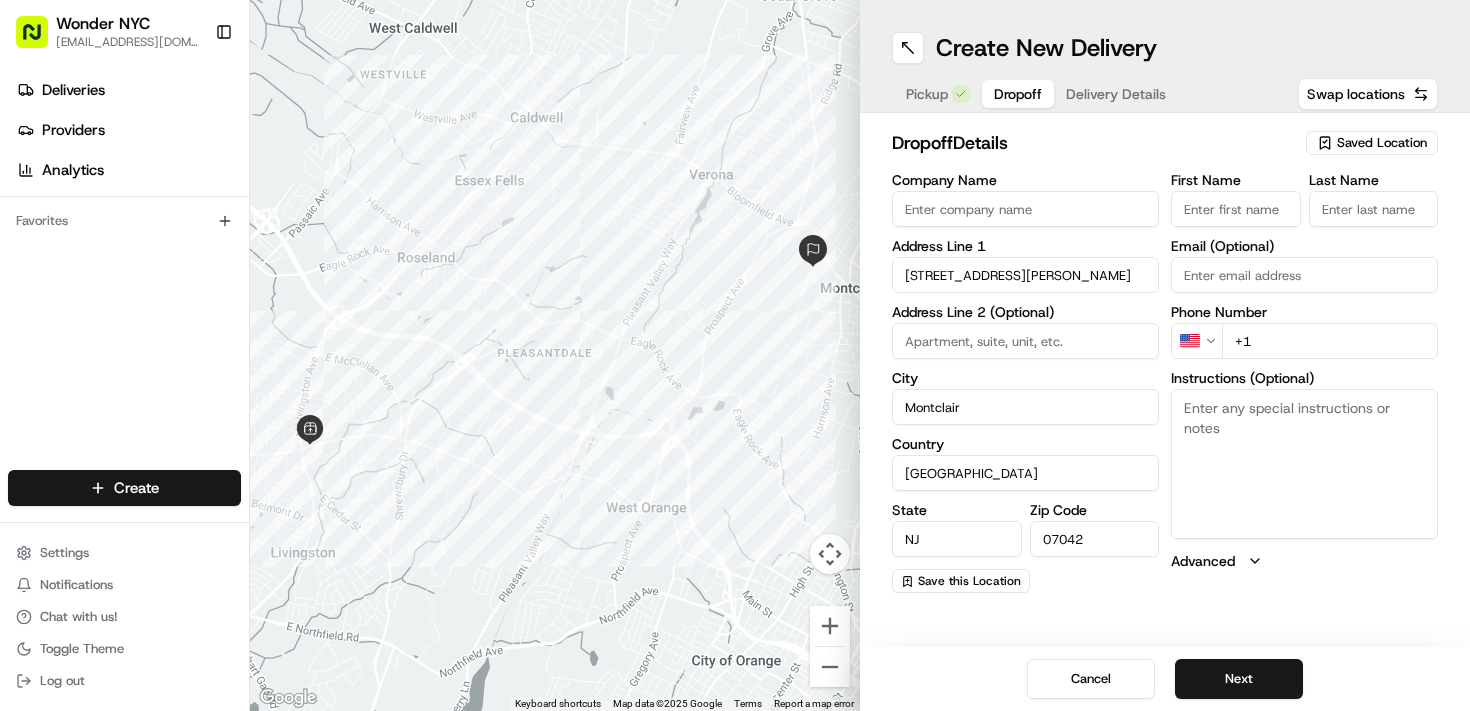 click on "Company Name" at bounding box center [1025, 209] 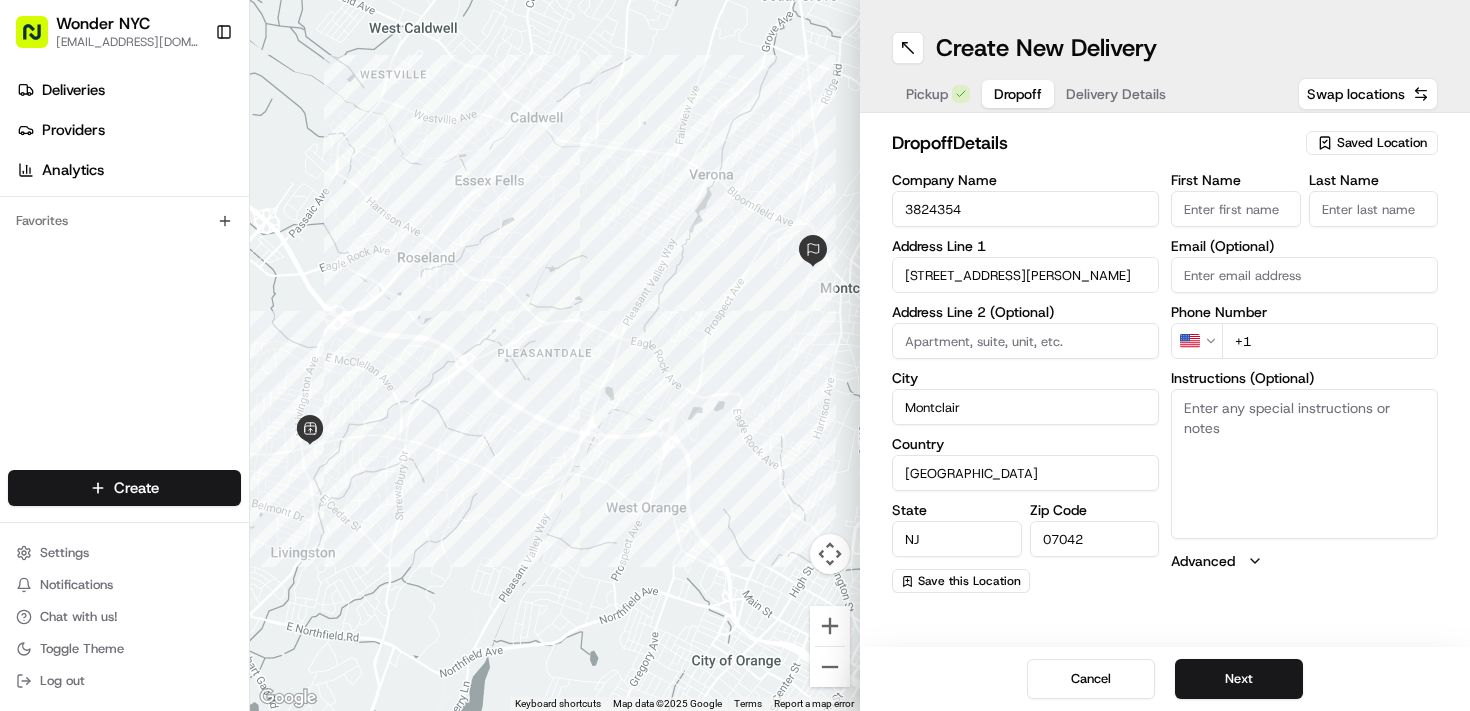 type on "3824354" 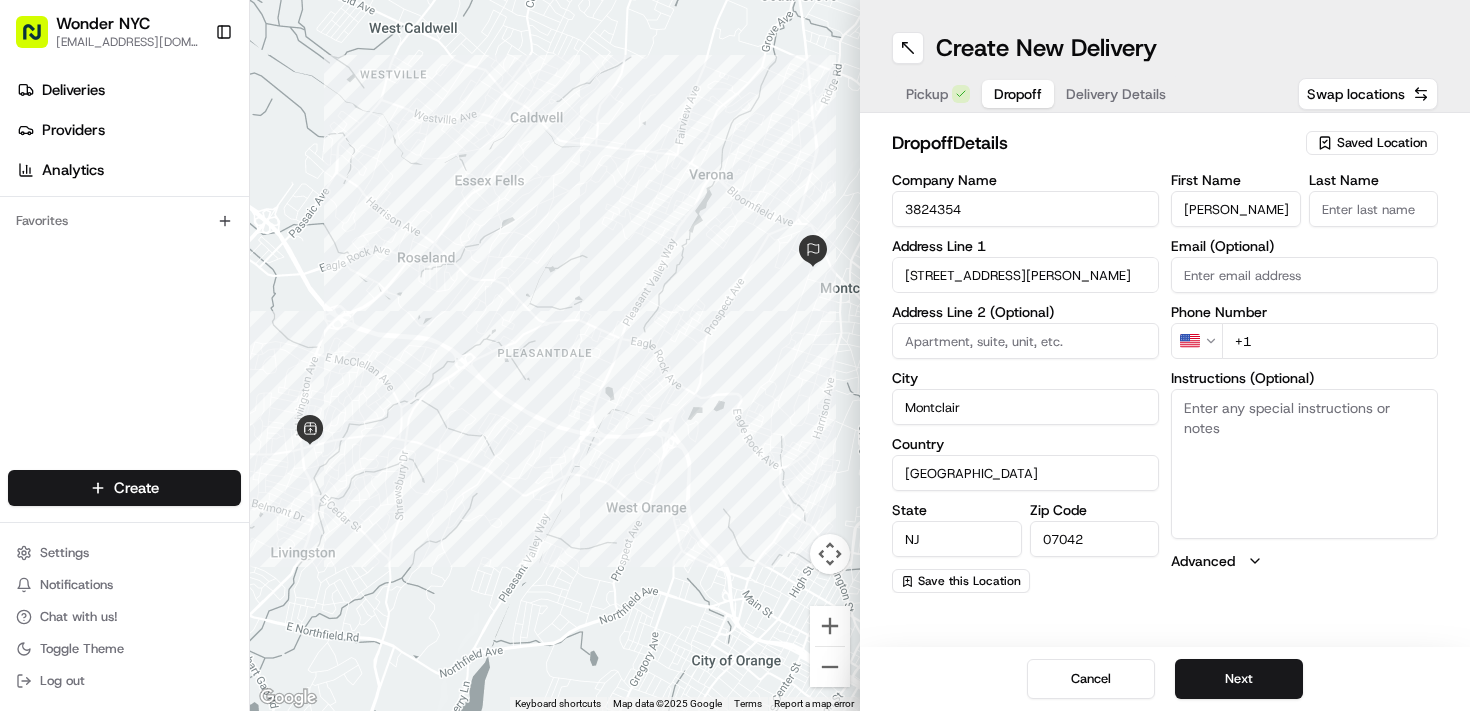type on "[PERSON_NAME]" 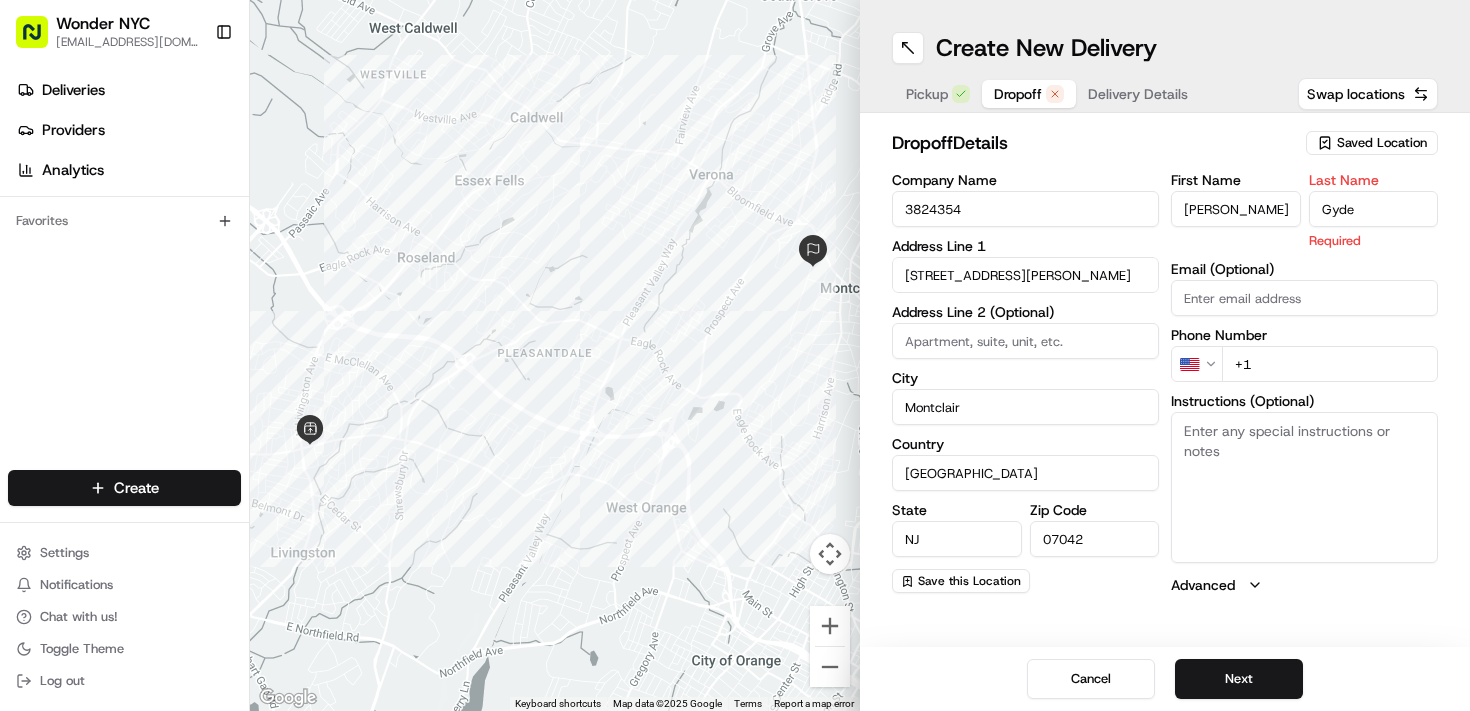 type on "Gyde" 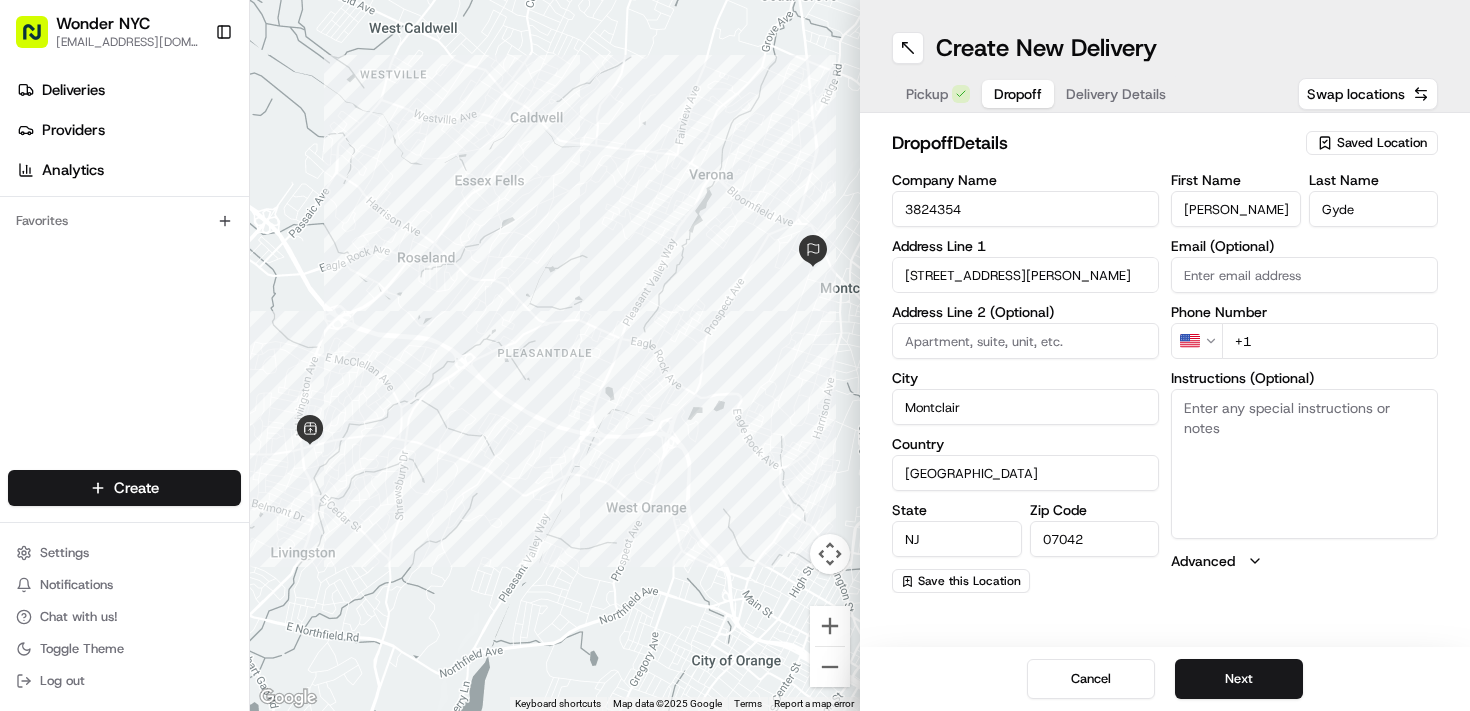 click on "+1" at bounding box center [1330, 341] 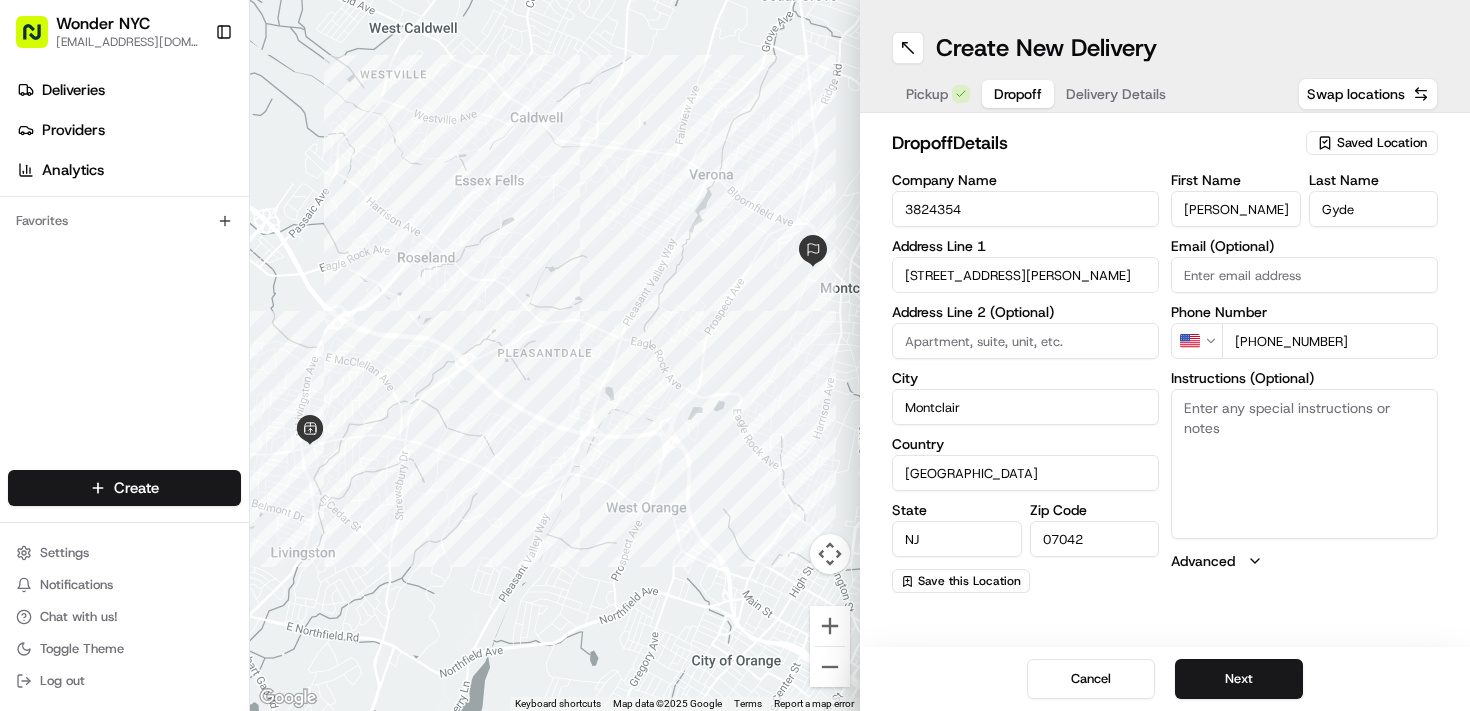 type on "[PHONE_NUMBER]" 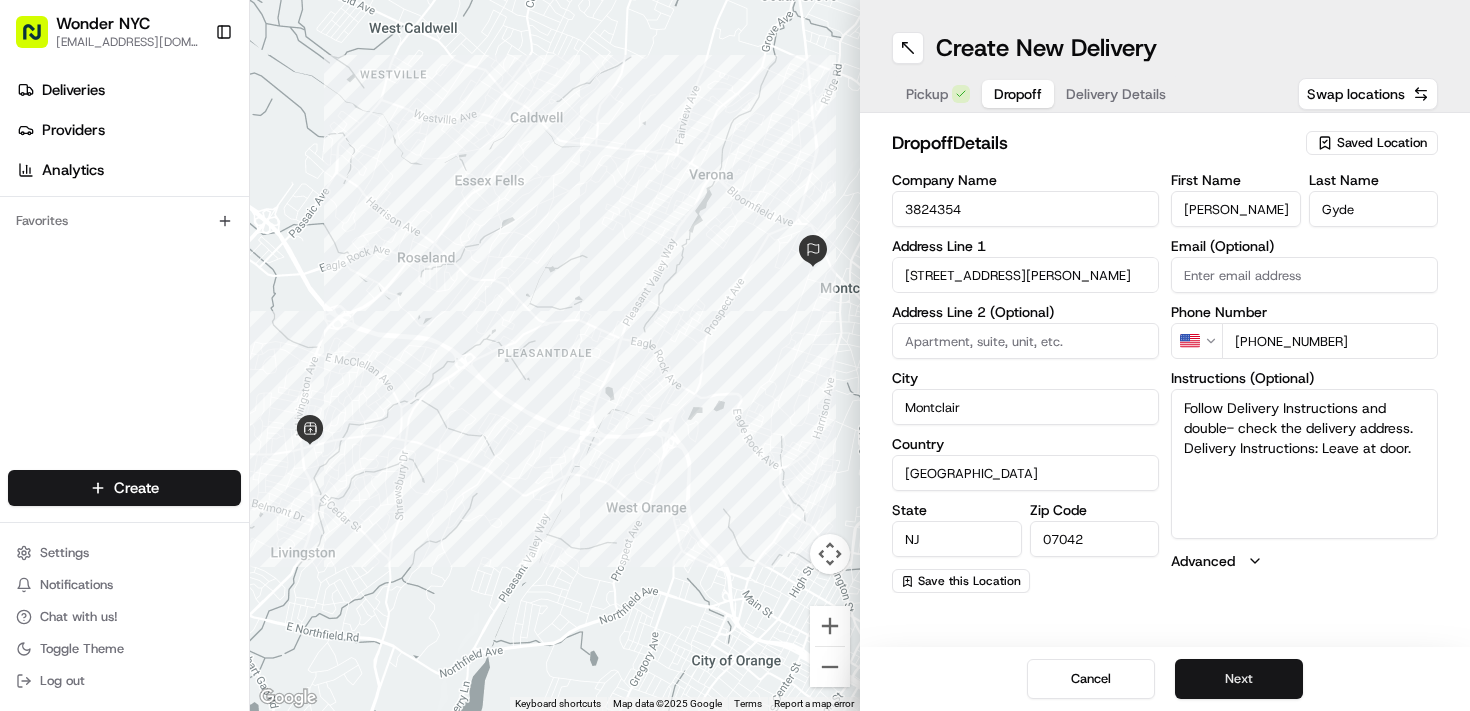 type on "Follow Delivery Instructions and double- check the delivery address.
Delivery Instructions: Leave at door." 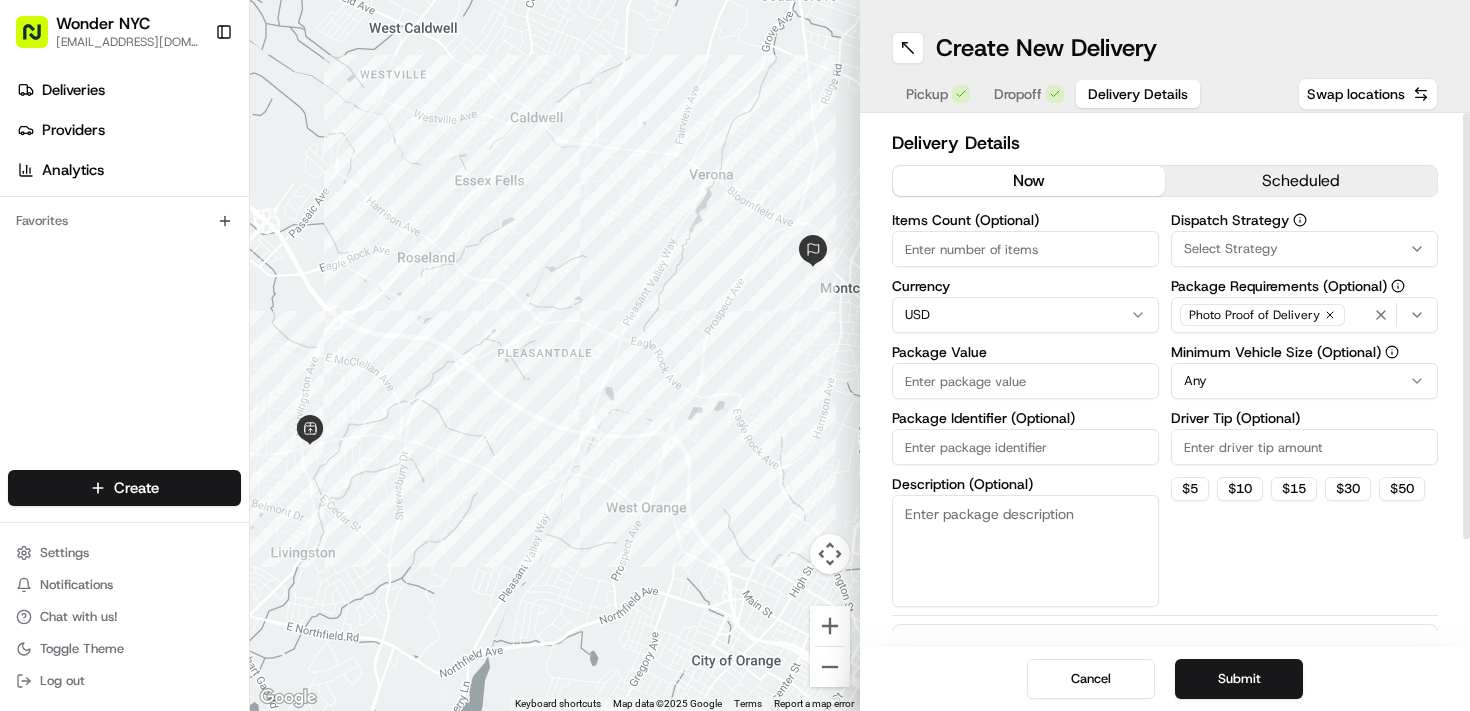click on "Items Count (Optional)" at bounding box center [1025, 249] 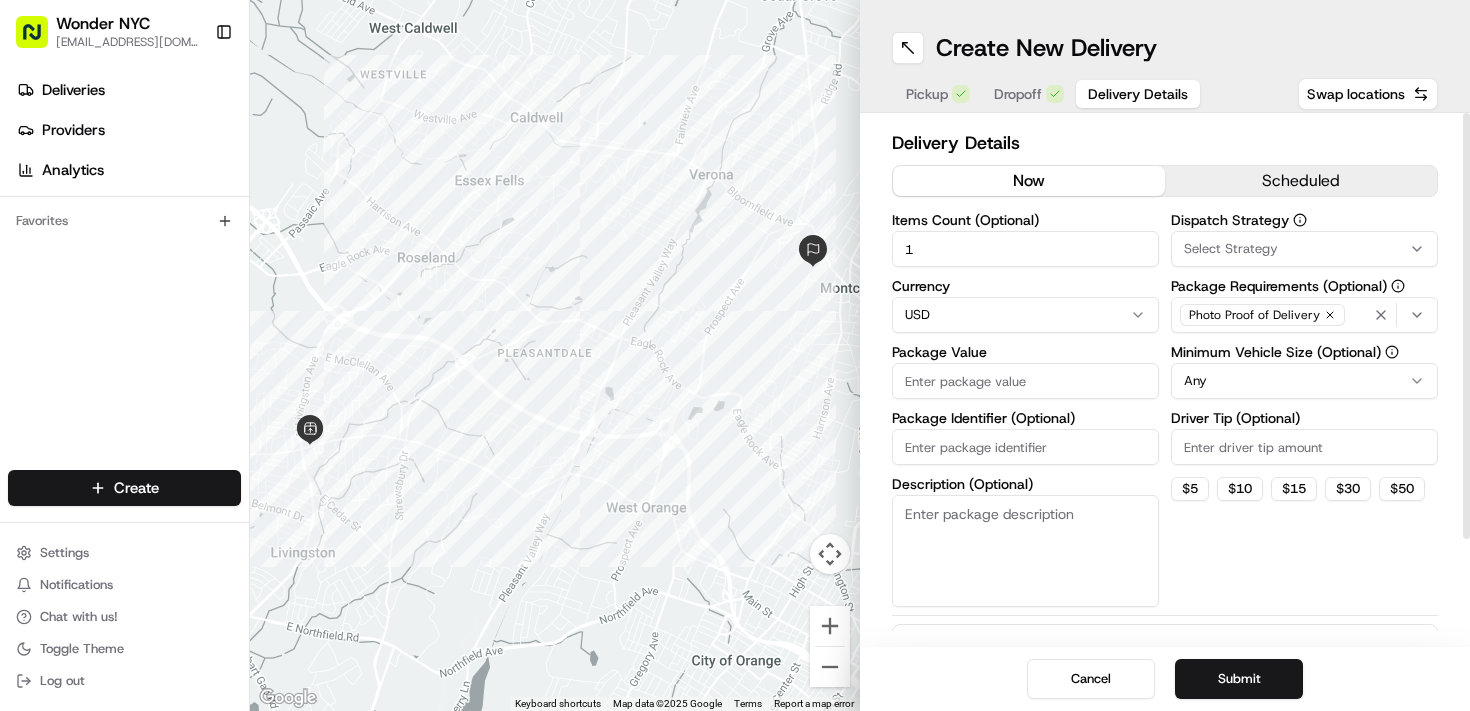type on "1" 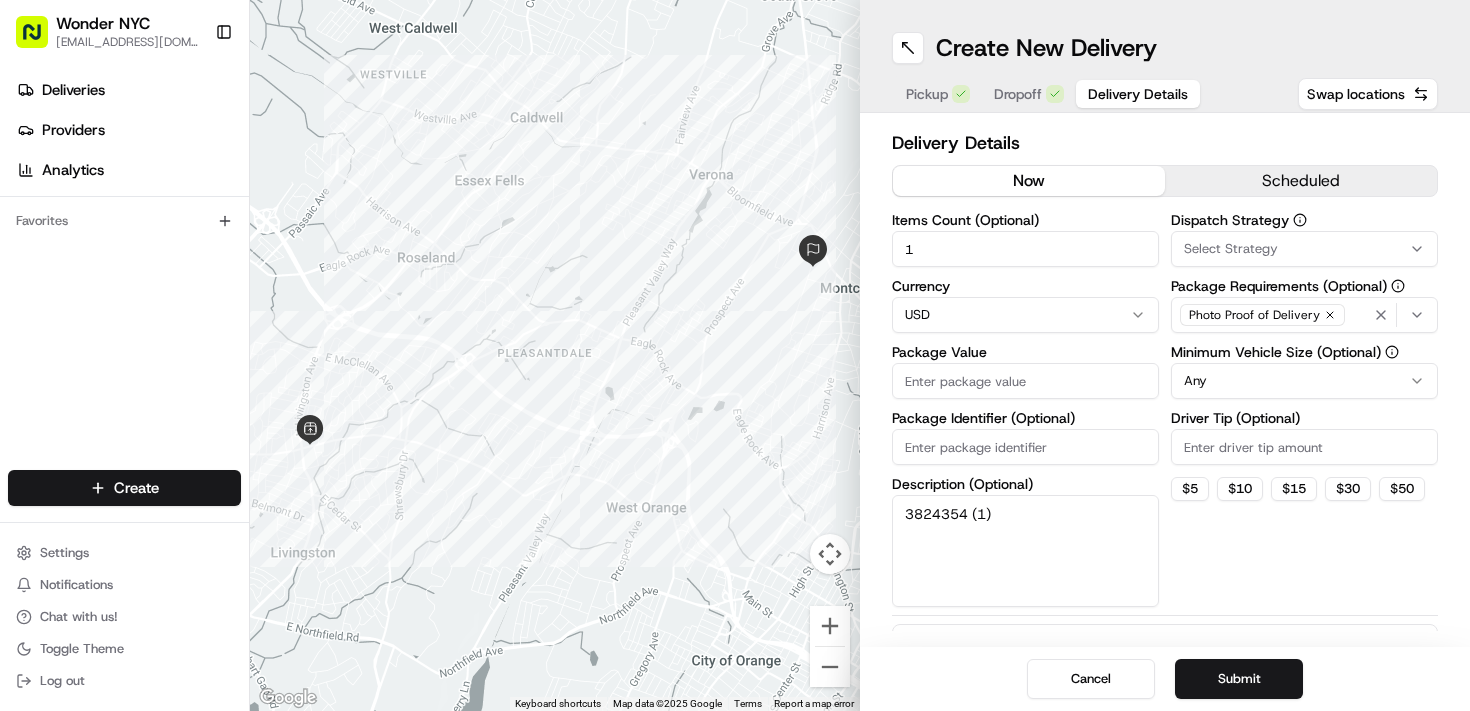 type on "3824354 (1)" 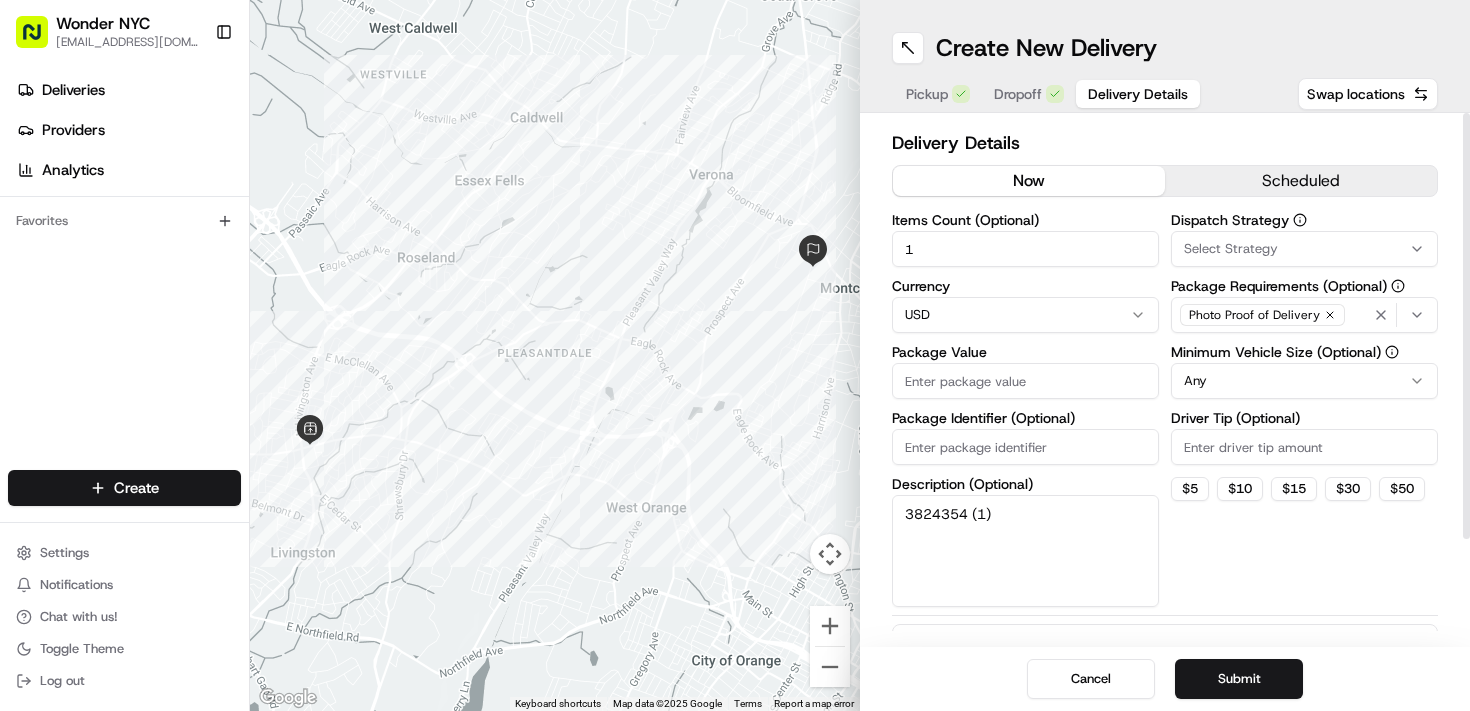 click on "Package Value" at bounding box center [1025, 381] 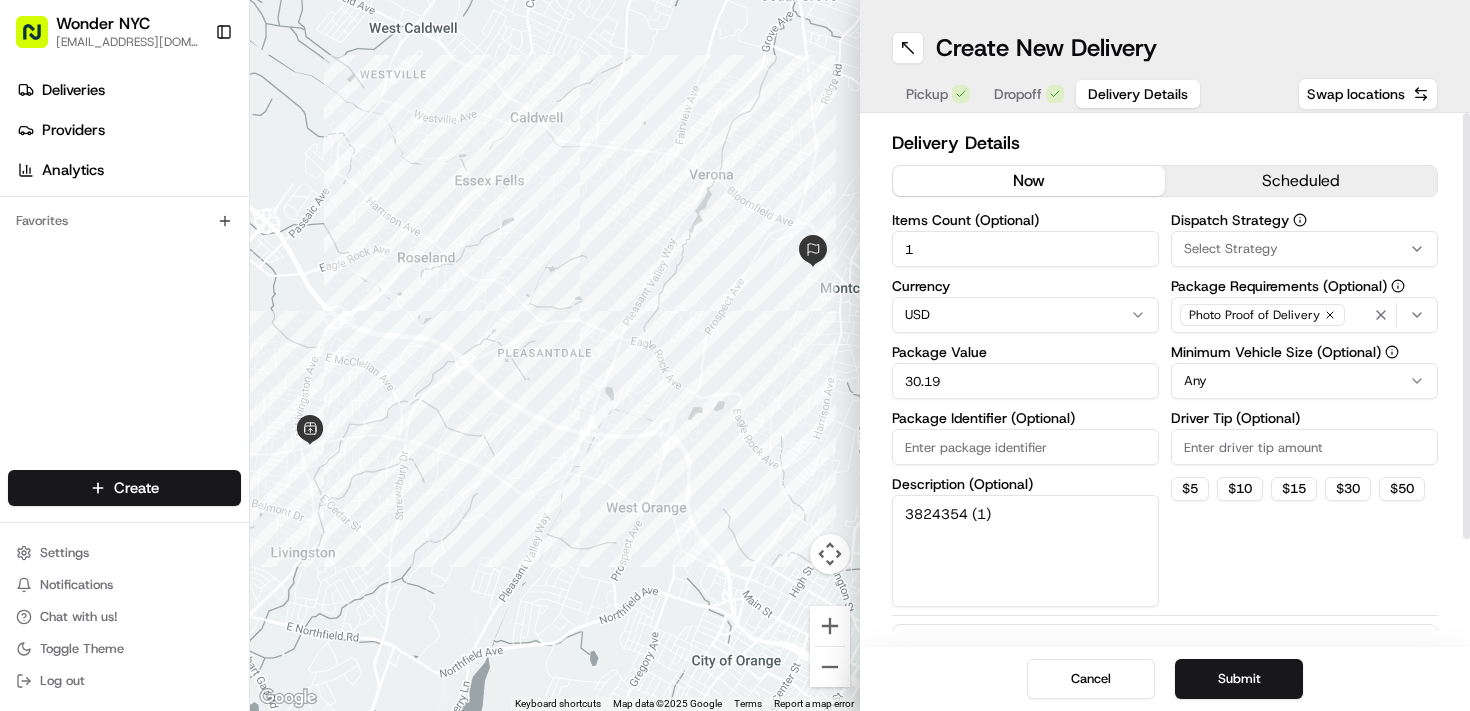 type on "30.19" 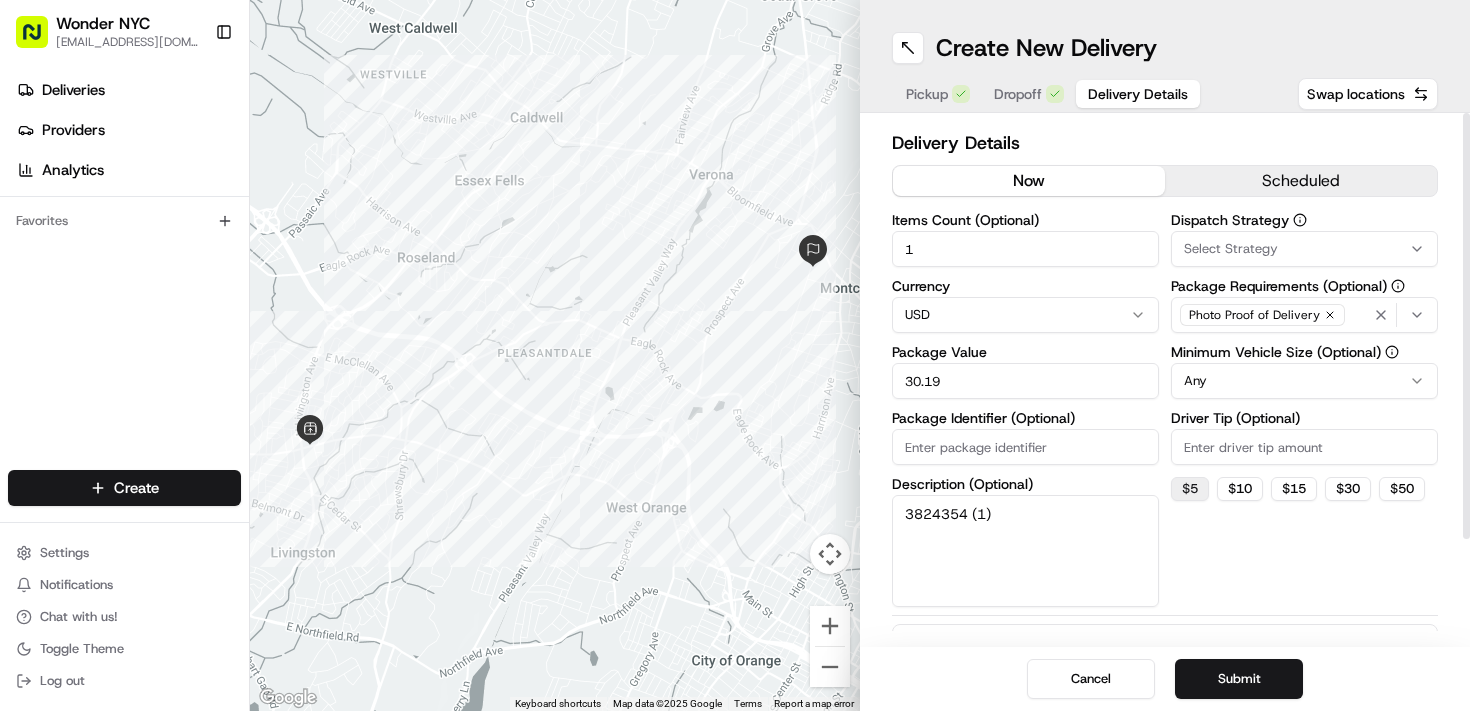 click on "$ 5" at bounding box center (1190, 489) 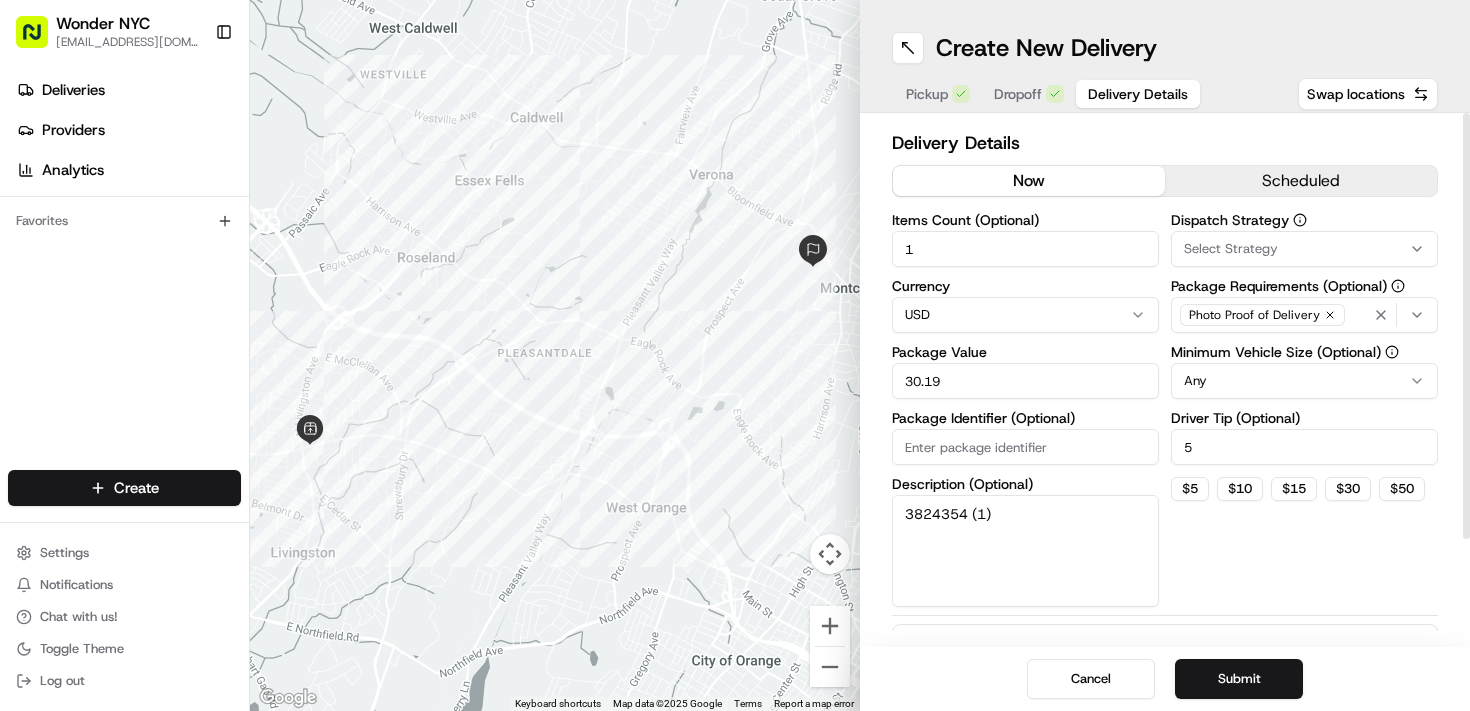 click on "Cancel Submit" at bounding box center (1165, 679) 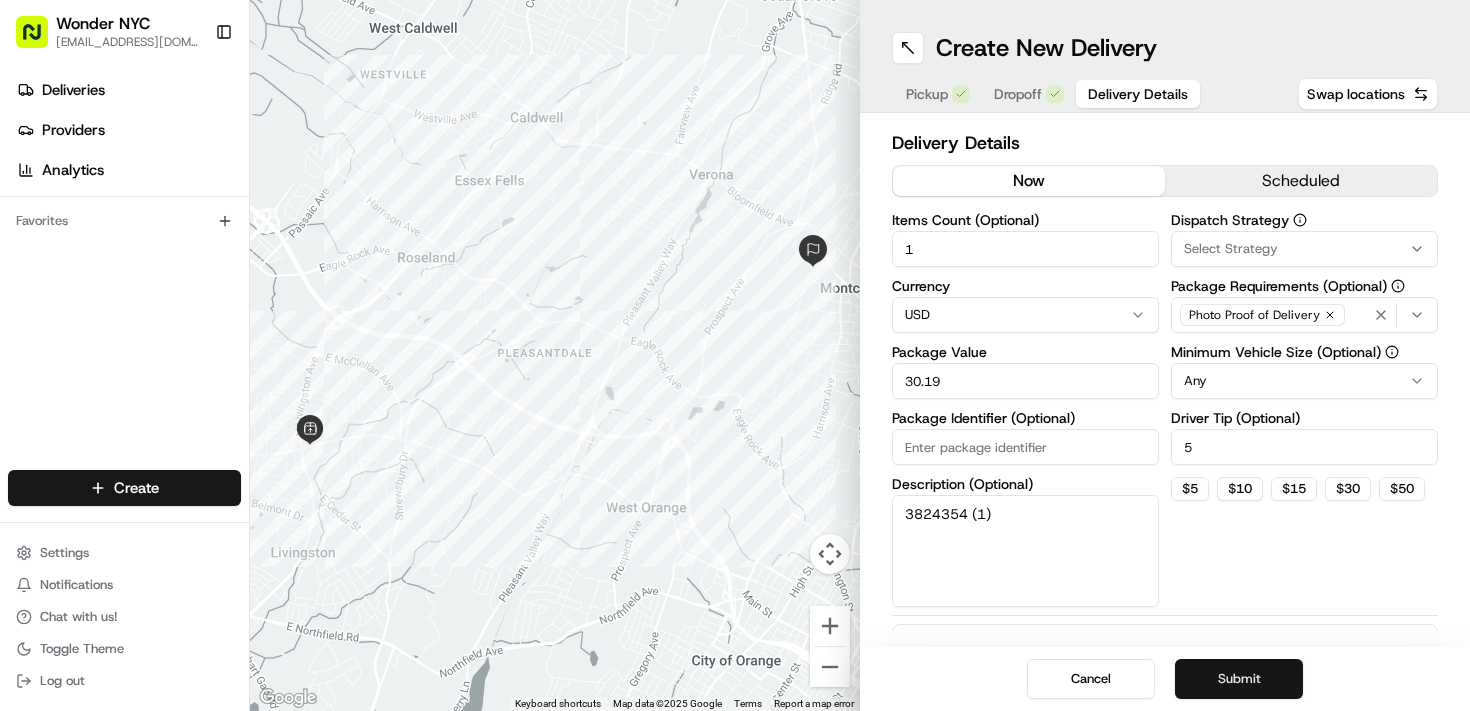click on "Submit" at bounding box center [1239, 679] 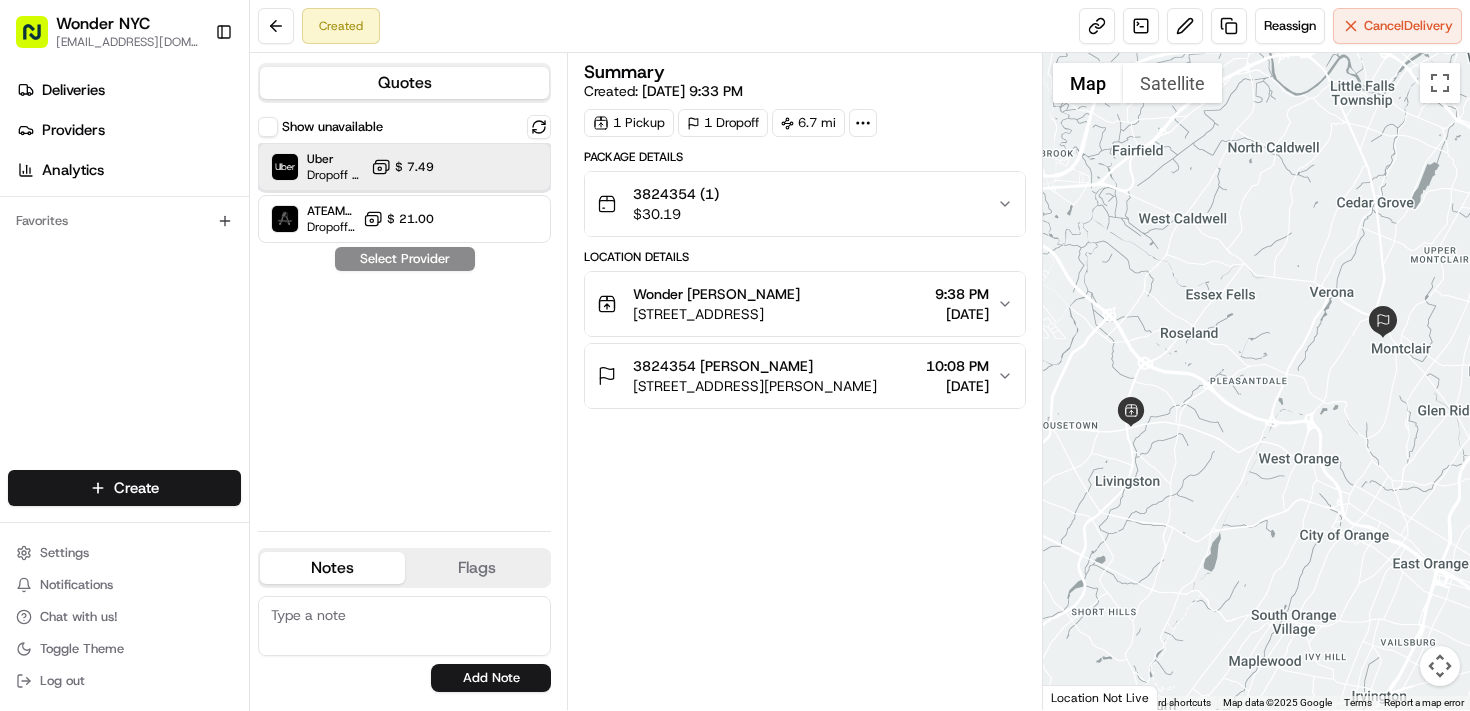 click at bounding box center (490, 167) 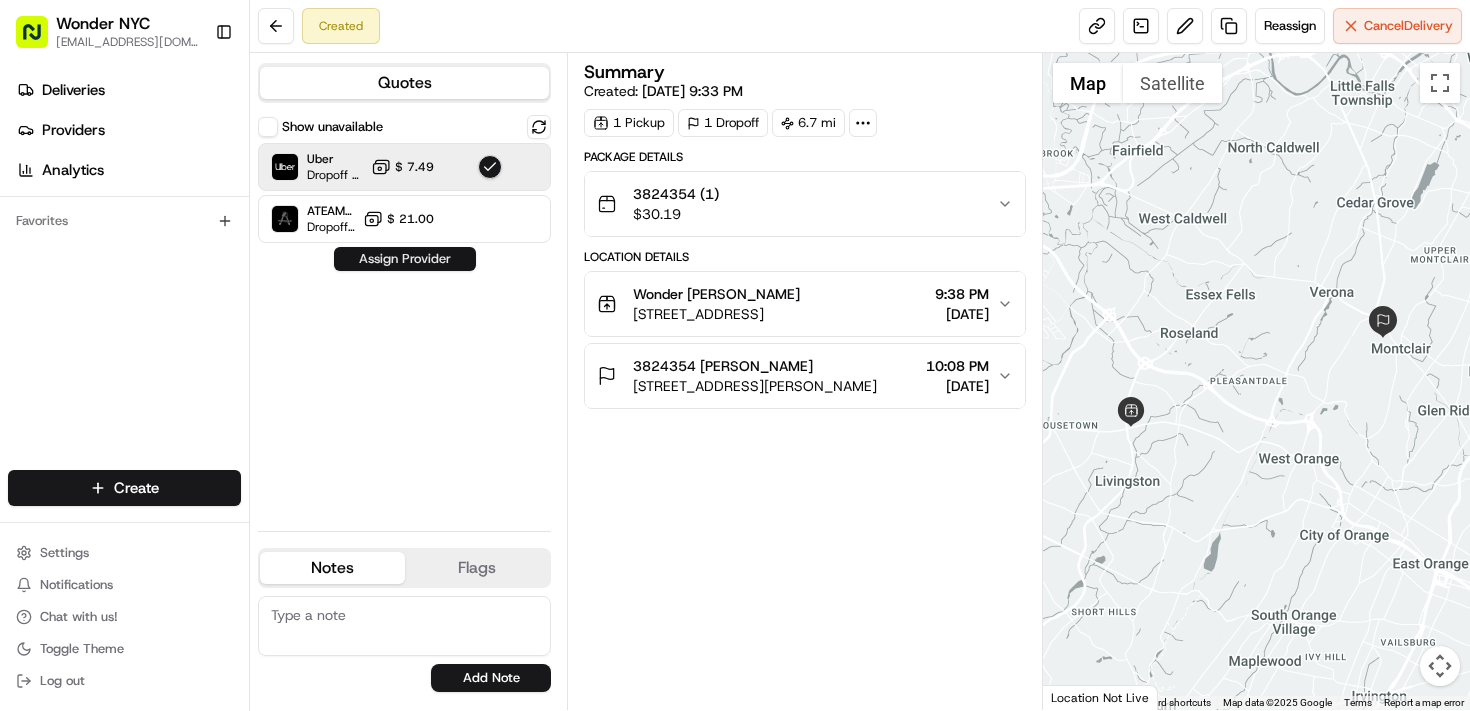 click on "Assign Provider" at bounding box center (405, 259) 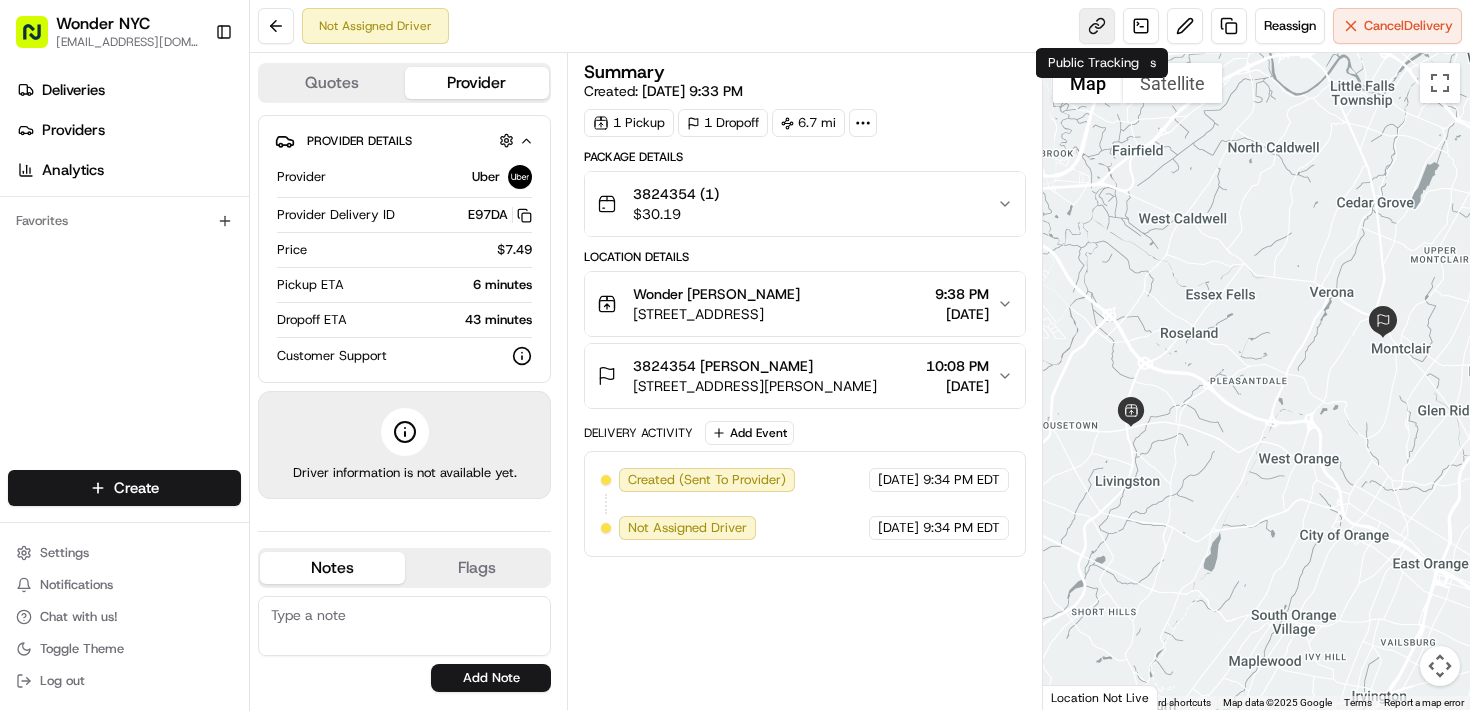 click at bounding box center (1097, 26) 